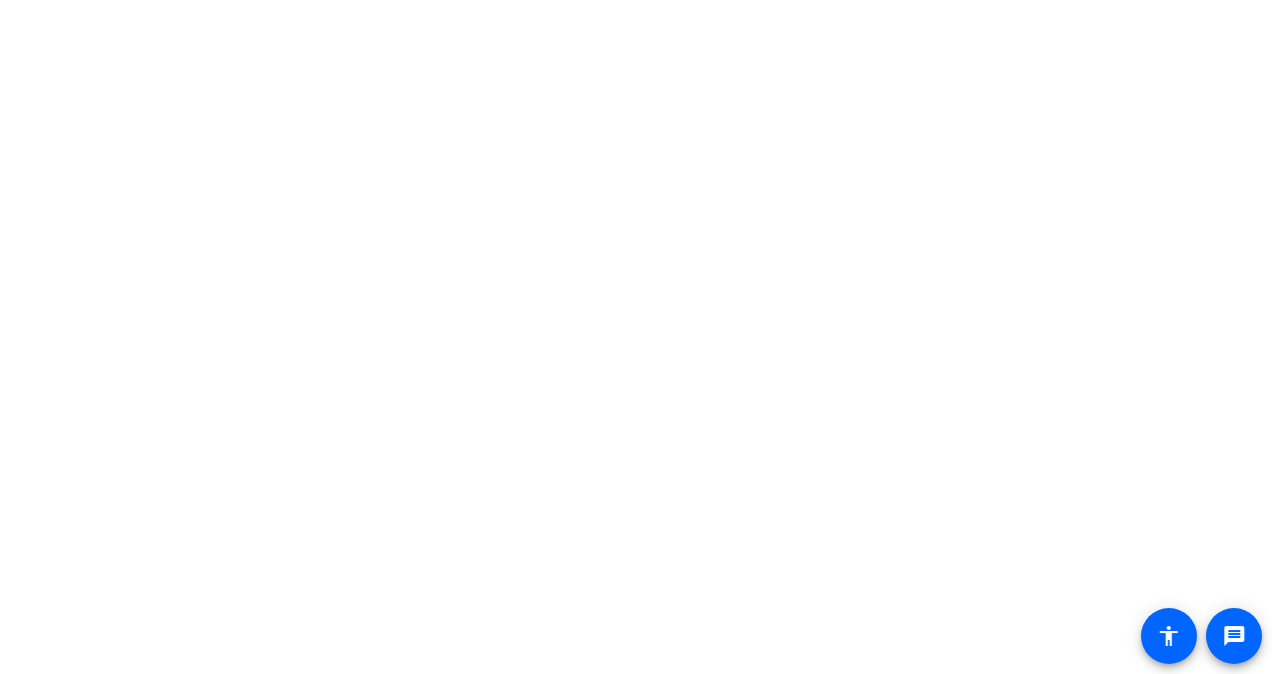 scroll, scrollTop: 0, scrollLeft: 0, axis: both 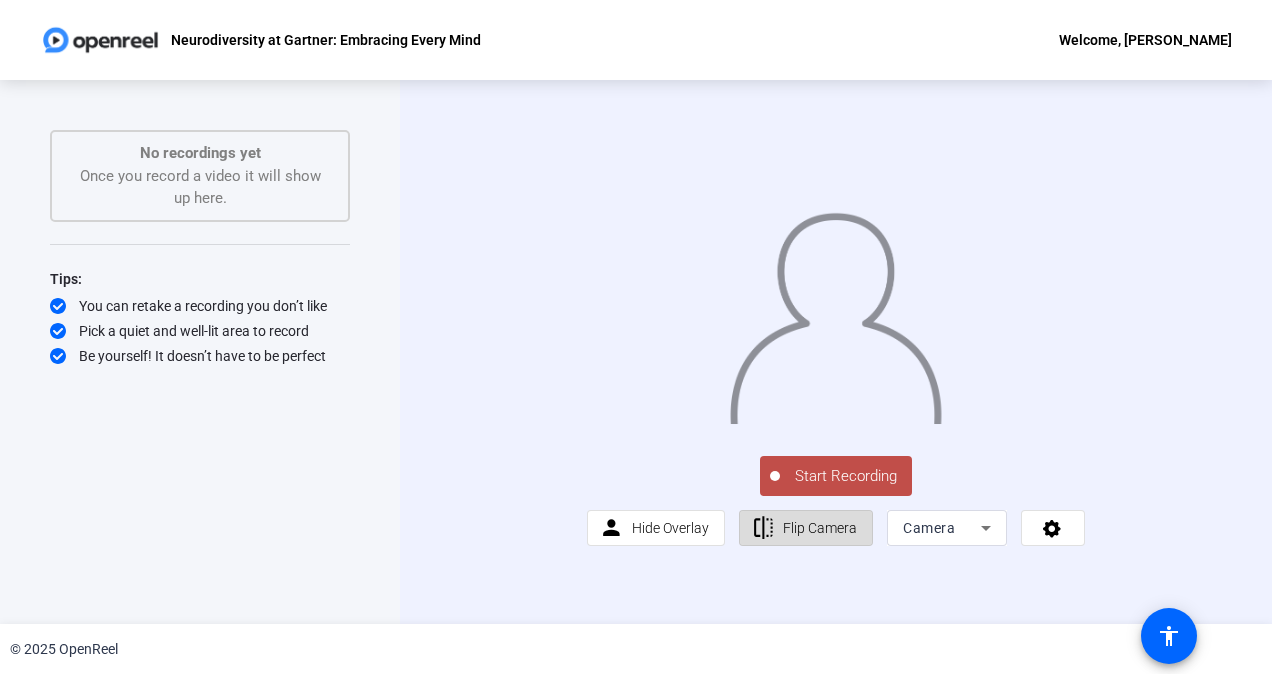 click on "Flip Camera" 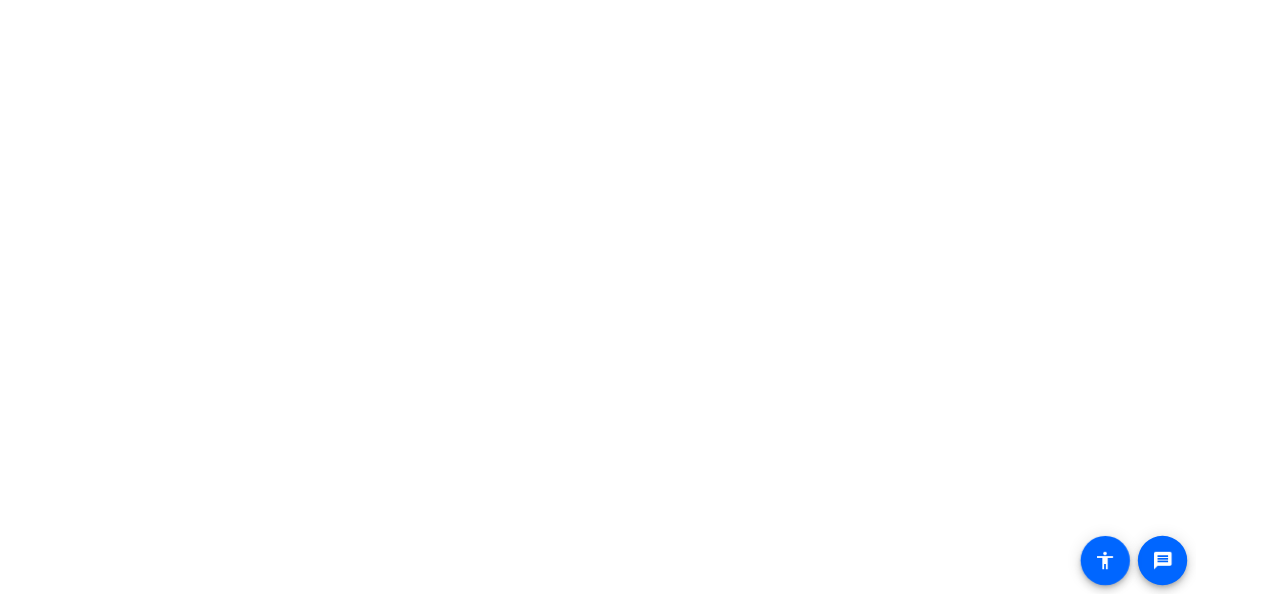 scroll, scrollTop: 0, scrollLeft: 0, axis: both 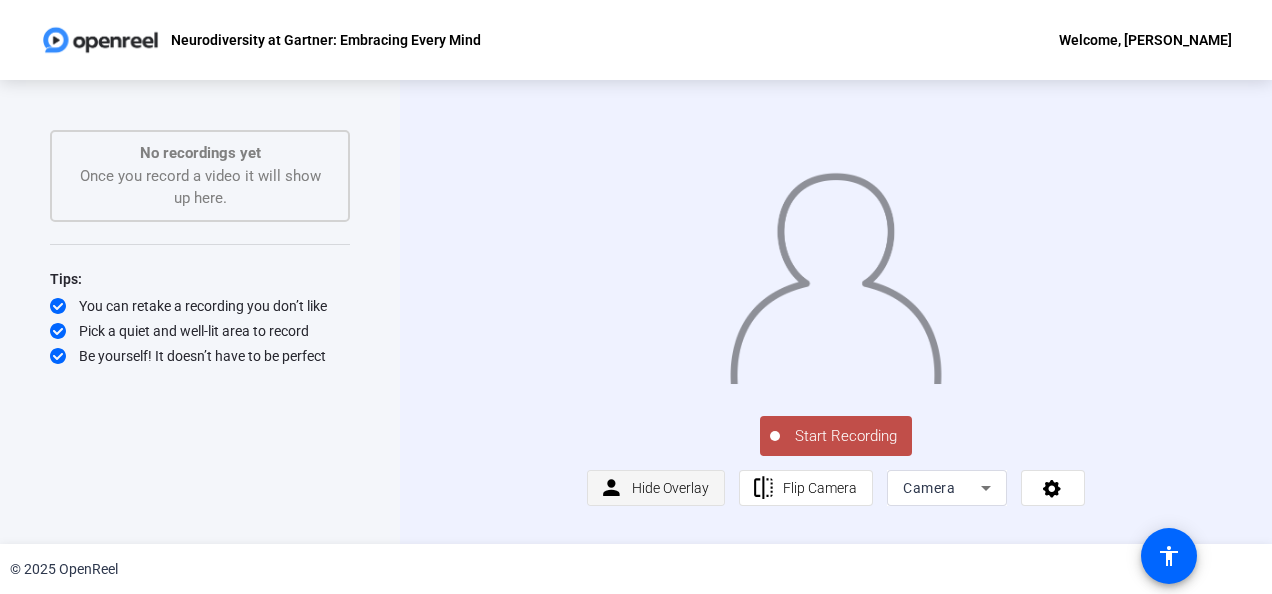 click on "Hide Overlay" 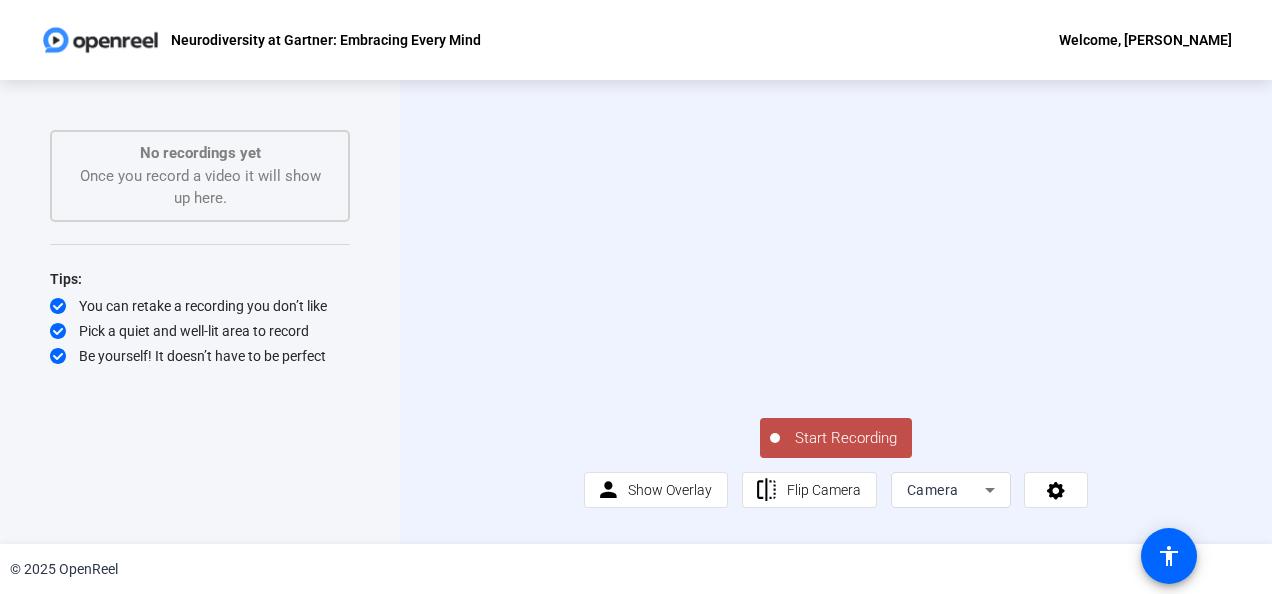 scroll, scrollTop: 50, scrollLeft: 0, axis: vertical 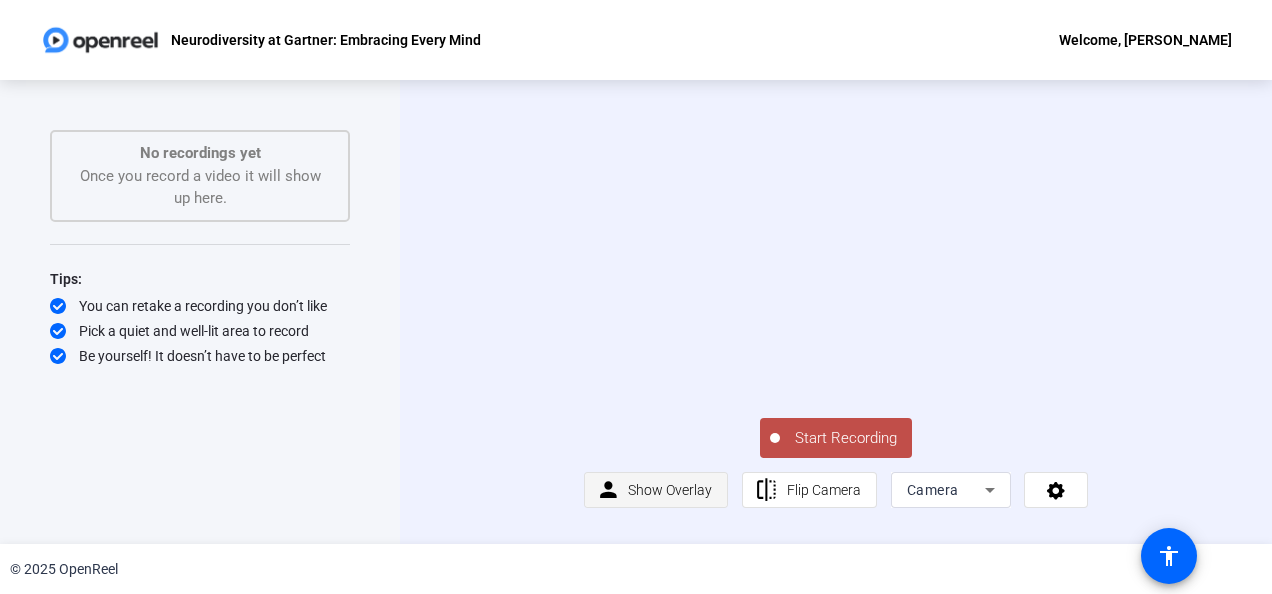 click on "Show Overlay" 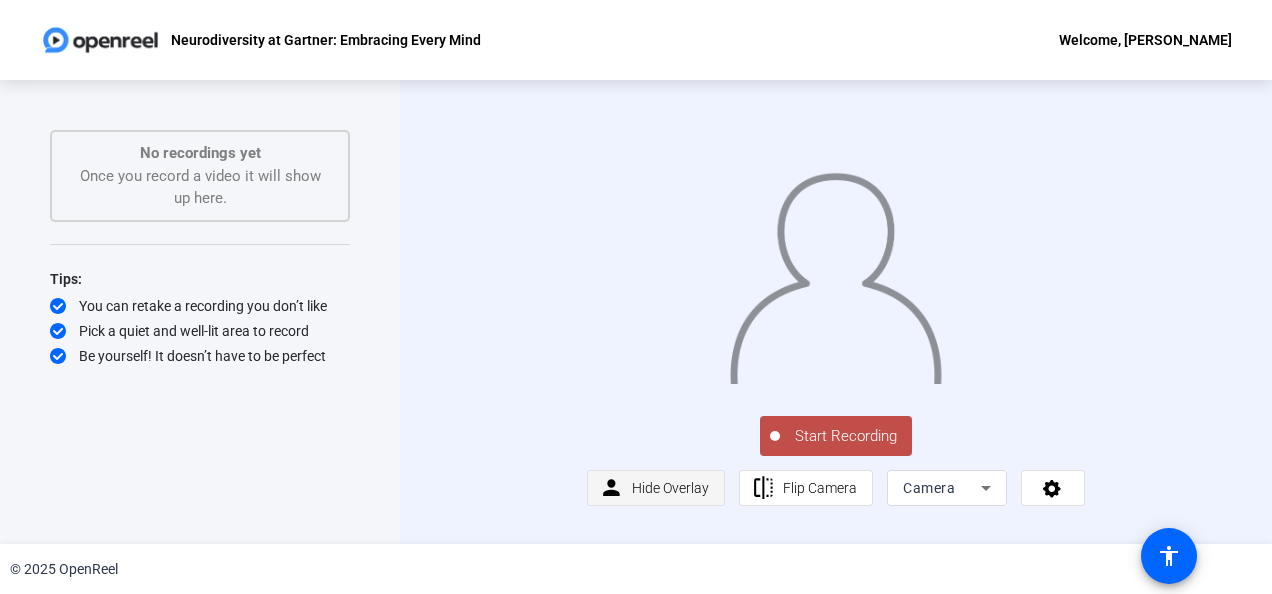 scroll, scrollTop: 38, scrollLeft: 0, axis: vertical 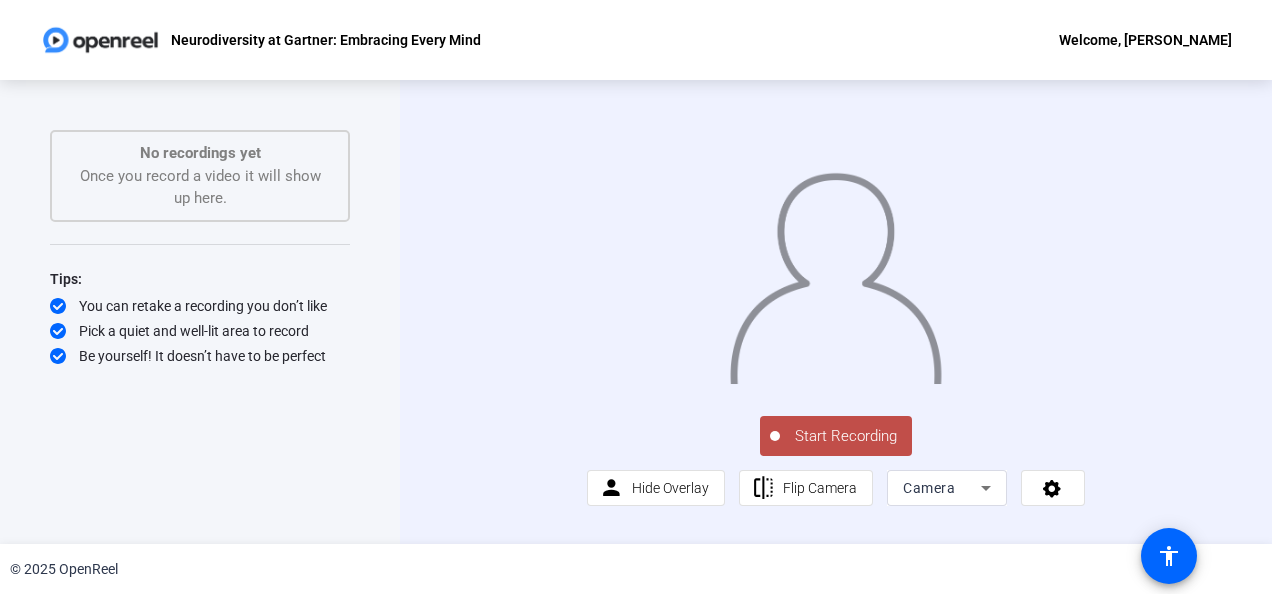 click on "Camera" 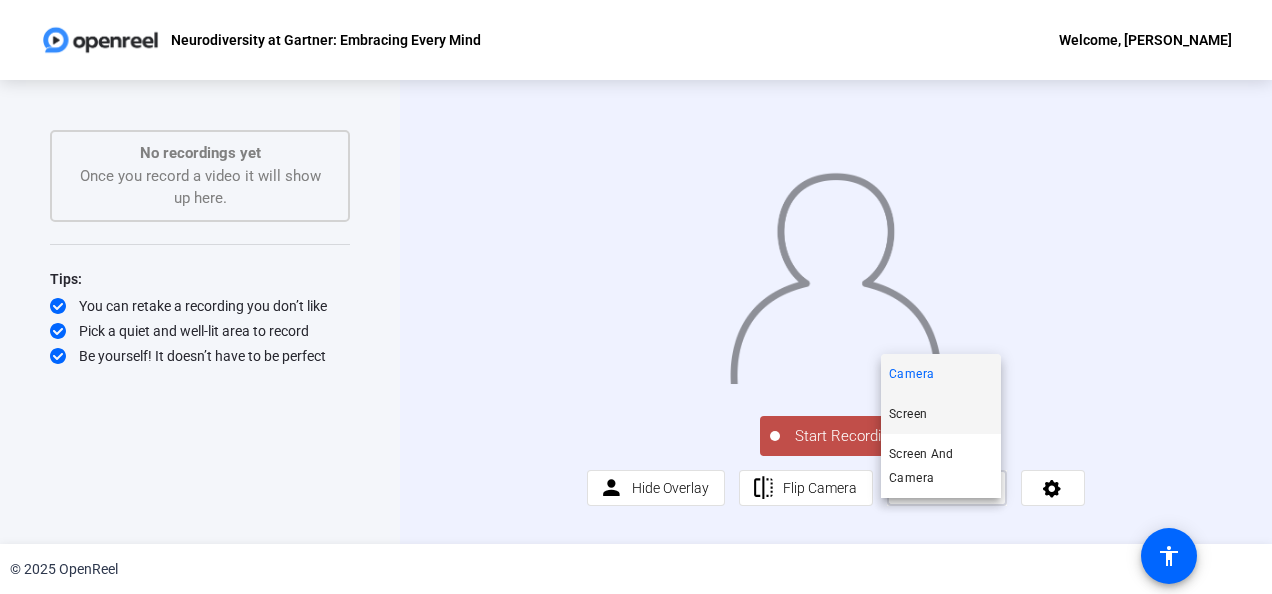 click on "Screen" at bounding box center [908, 414] 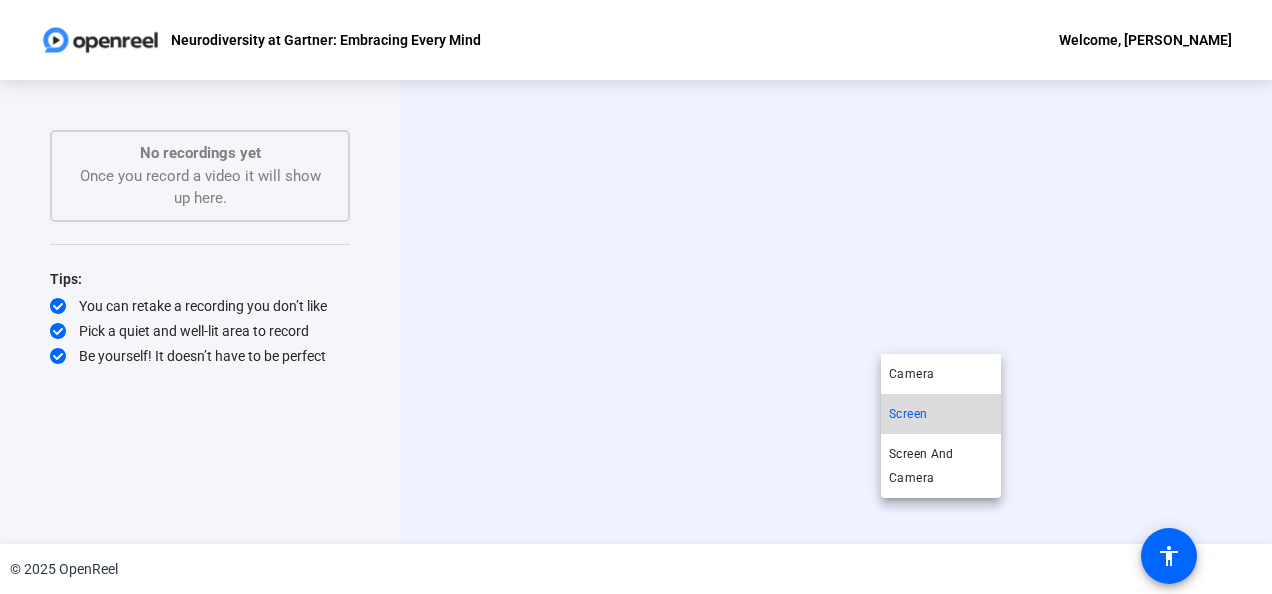 scroll, scrollTop: 0, scrollLeft: 0, axis: both 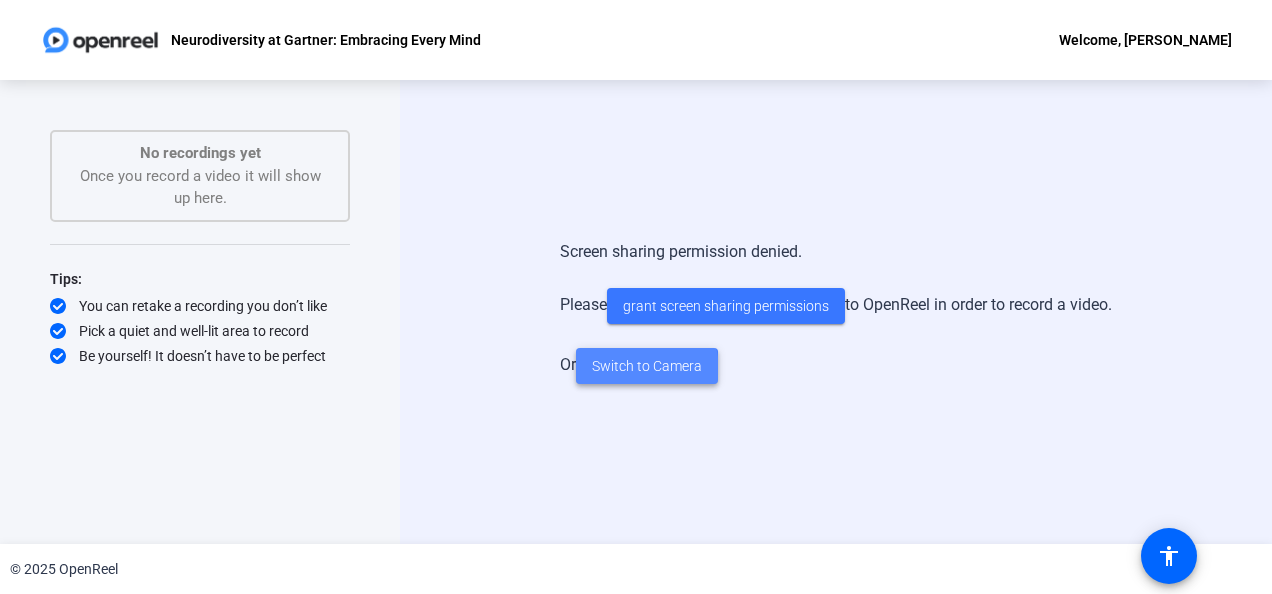click on "Switch to Camera" 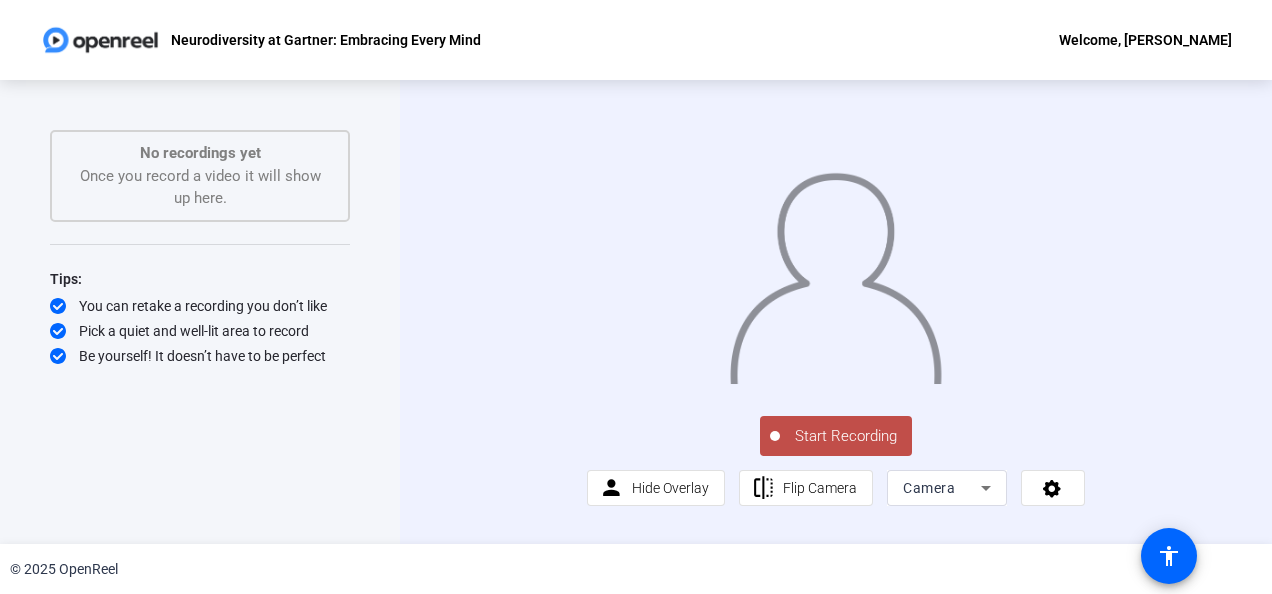 scroll, scrollTop: 50, scrollLeft: 0, axis: vertical 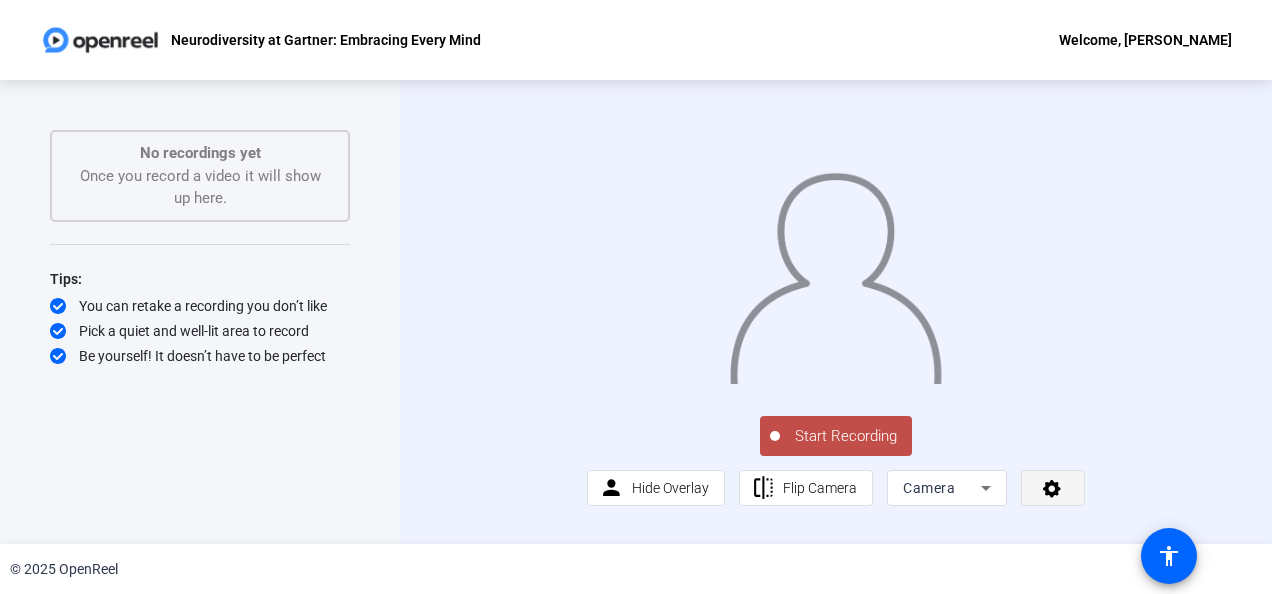 click 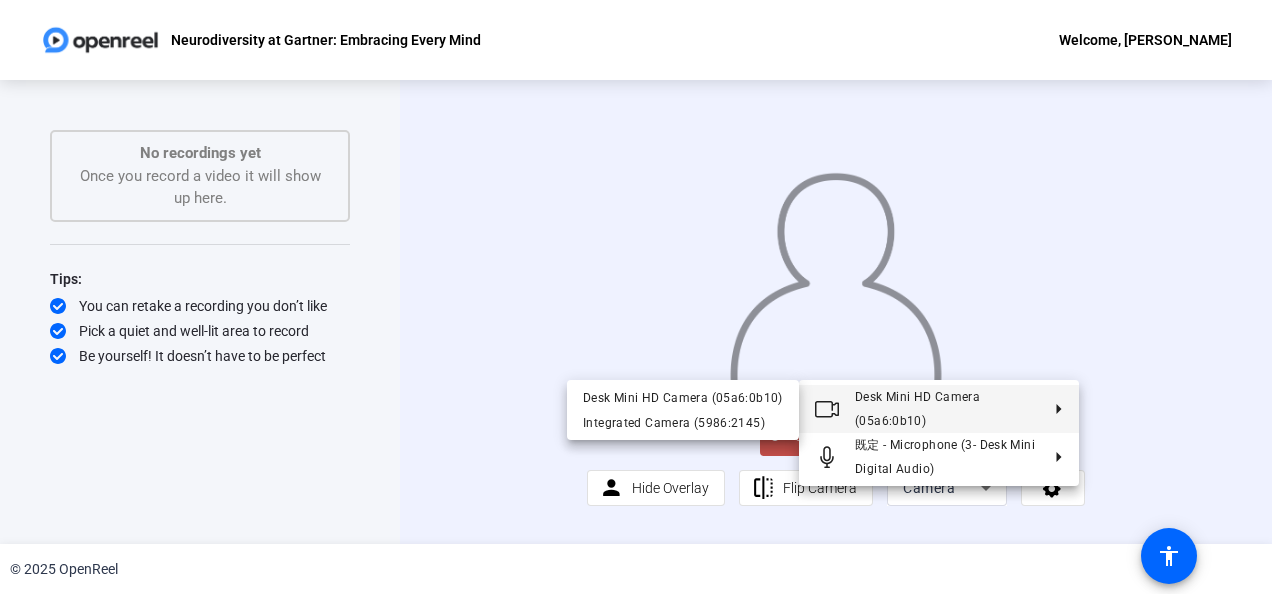 click at bounding box center (636, 297) 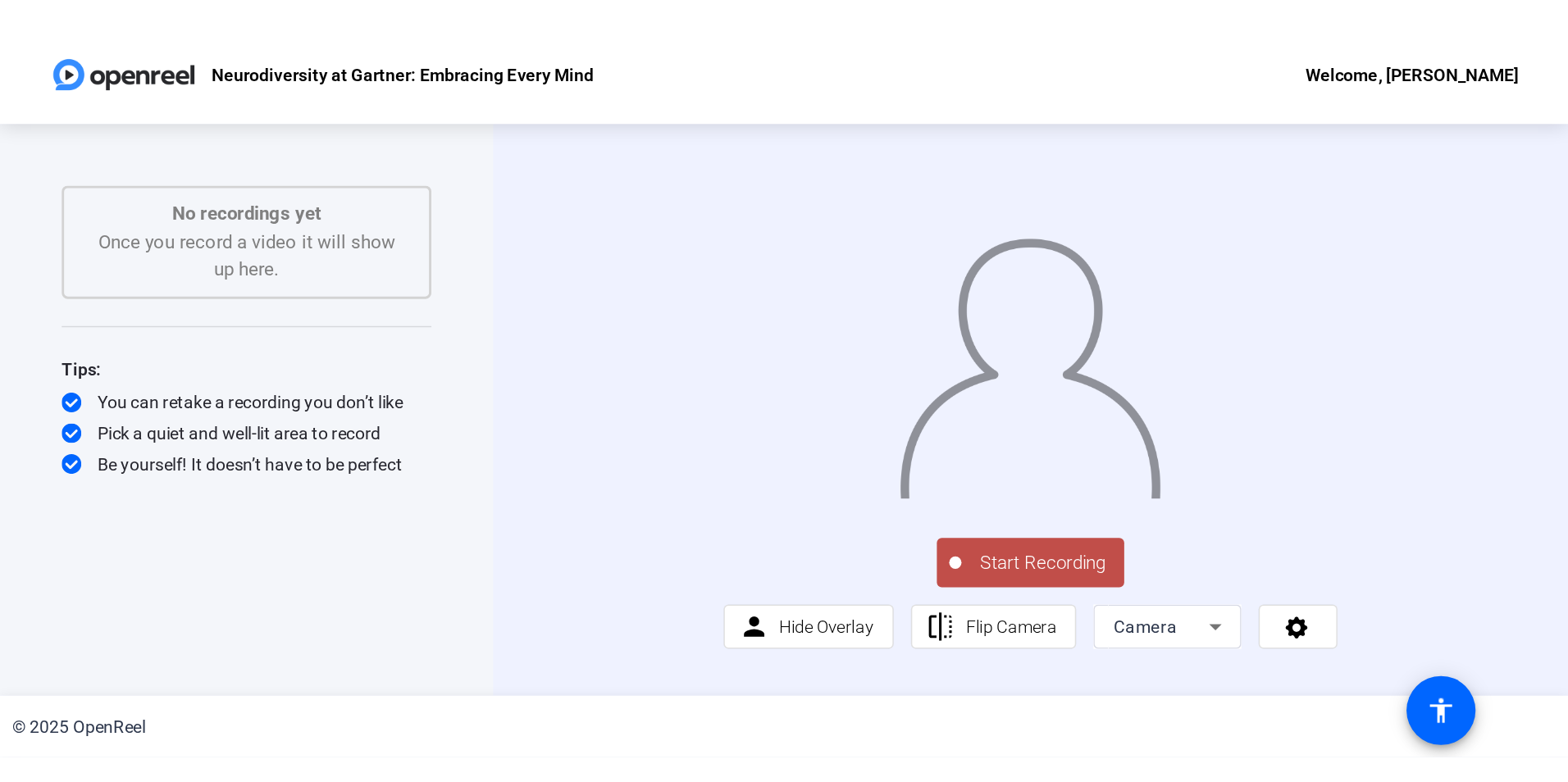 scroll, scrollTop: 0, scrollLeft: 0, axis: both 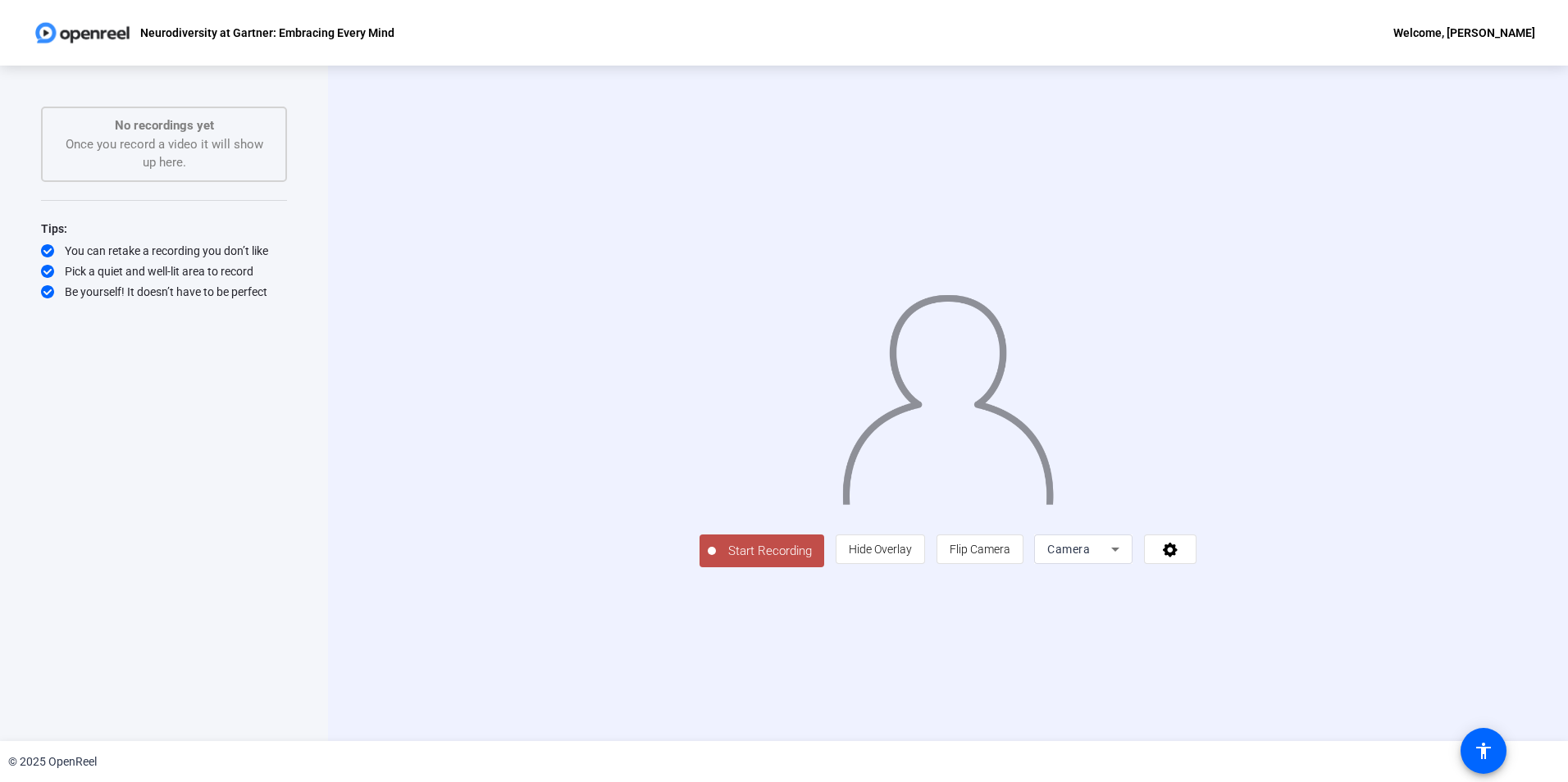 click on "Camera" at bounding box center [1069, 549] 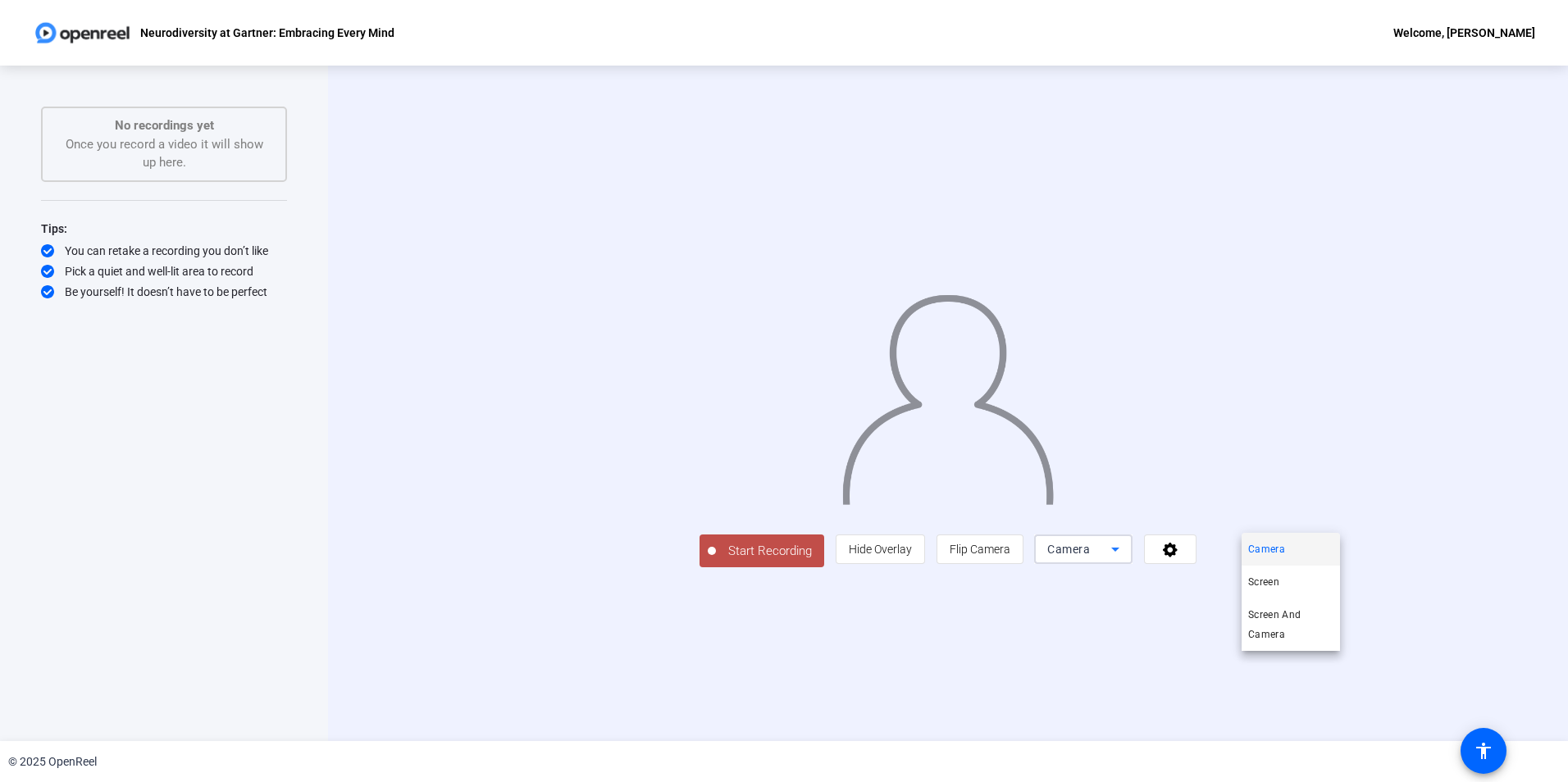 click on "Camera" at bounding box center (1291, 549) 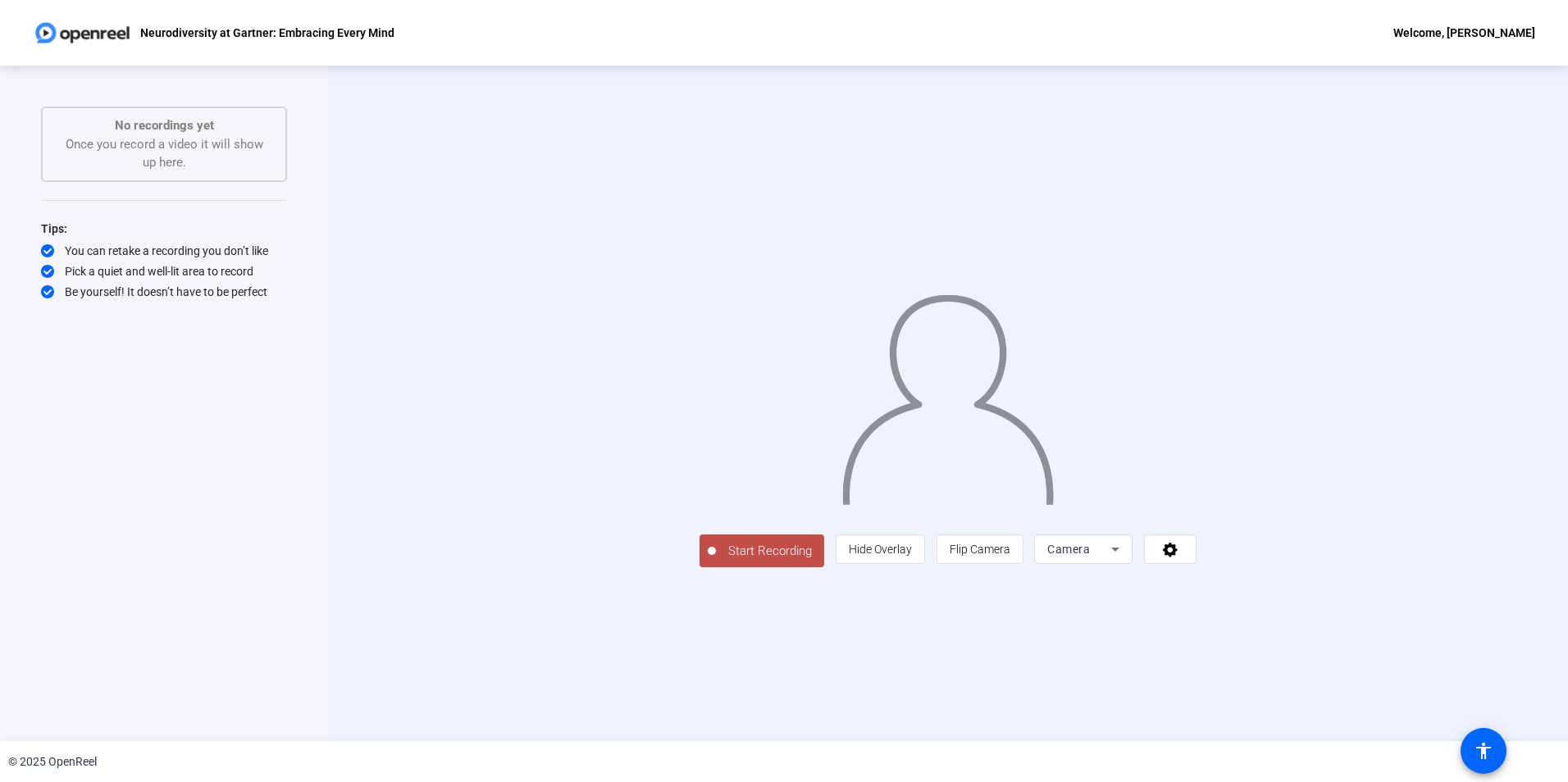 click on "Start Recording  person  Hide Overlay flip Flip Camera Camera" 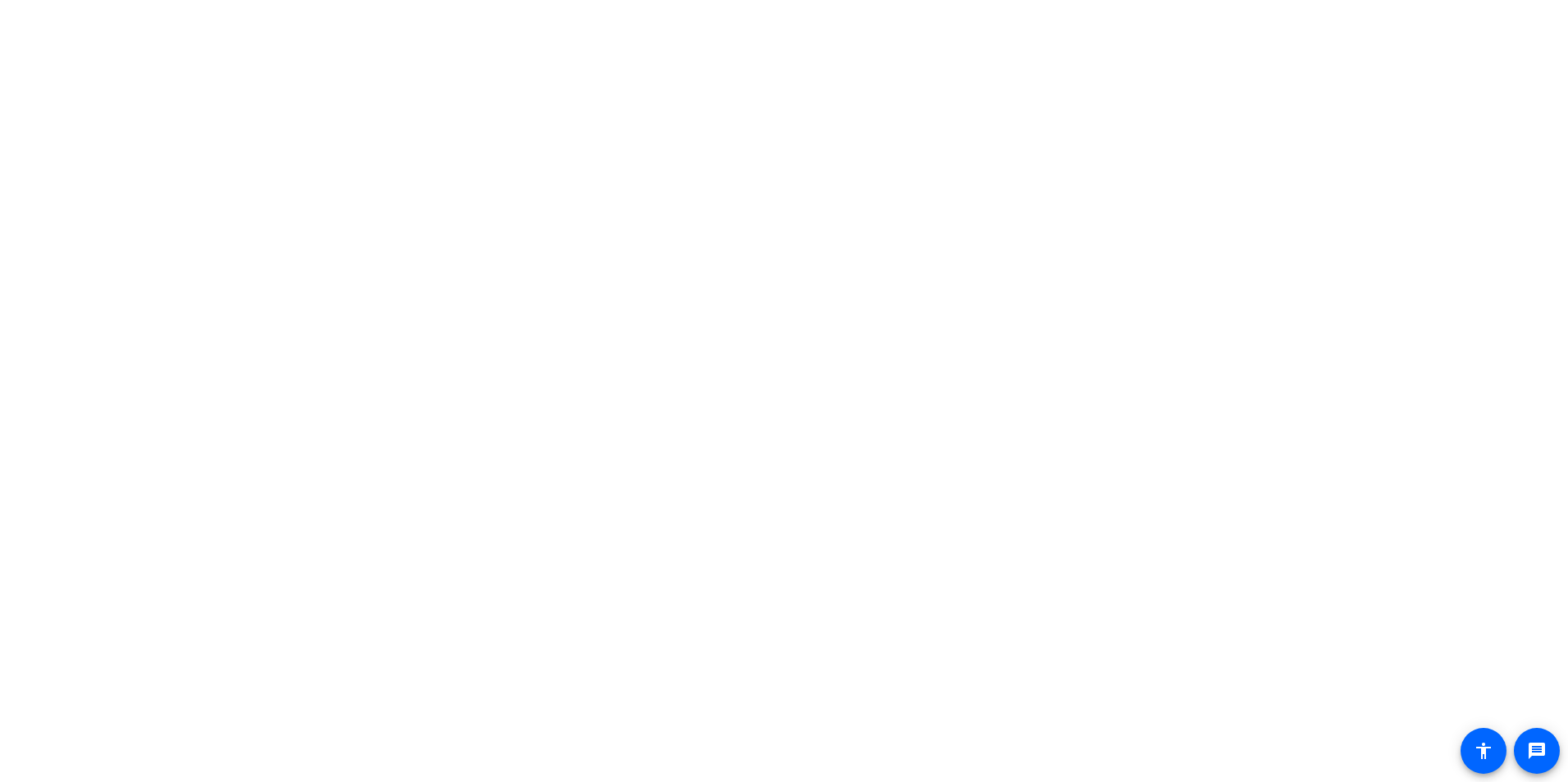 scroll, scrollTop: 0, scrollLeft: 0, axis: both 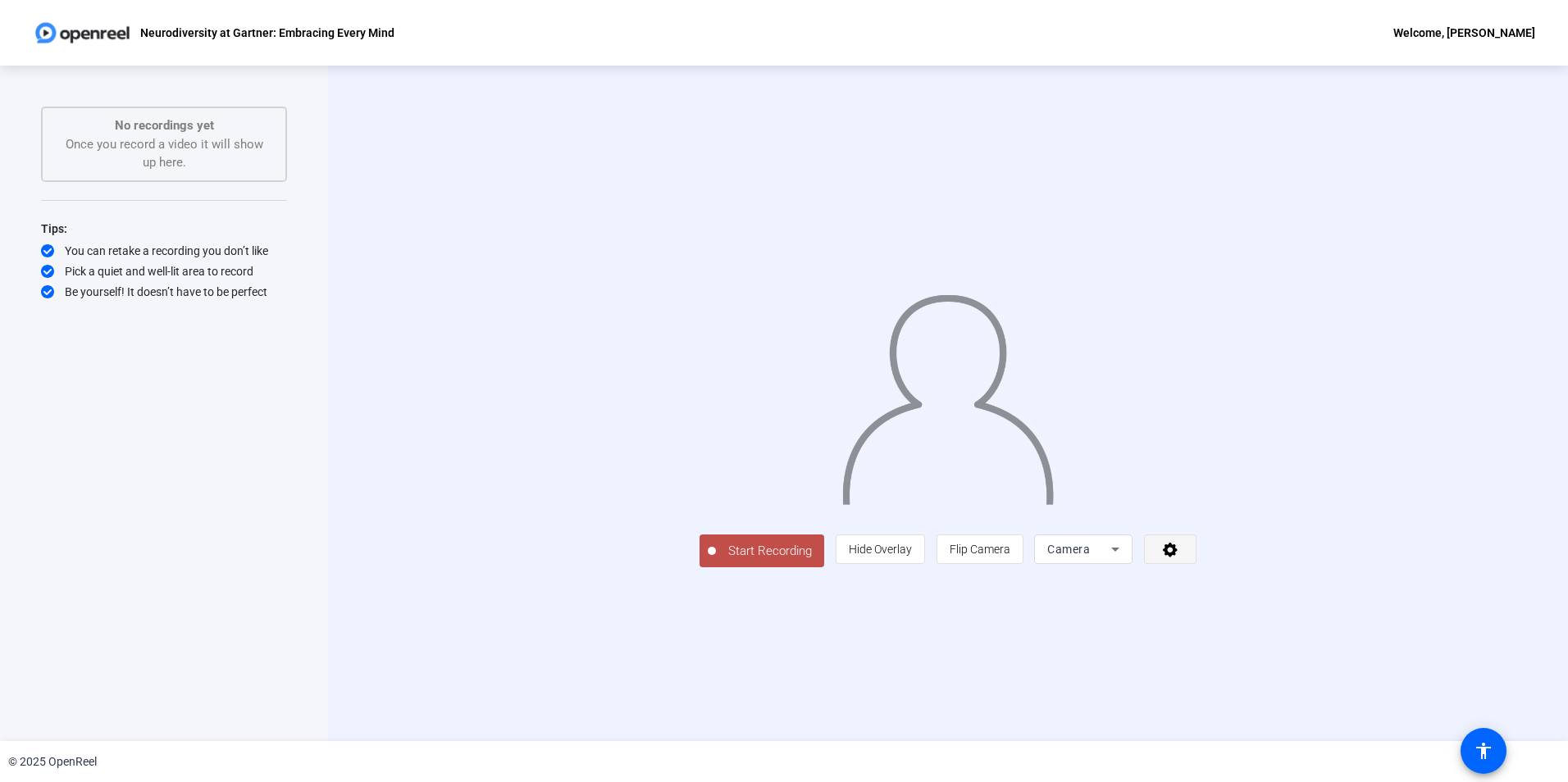 click 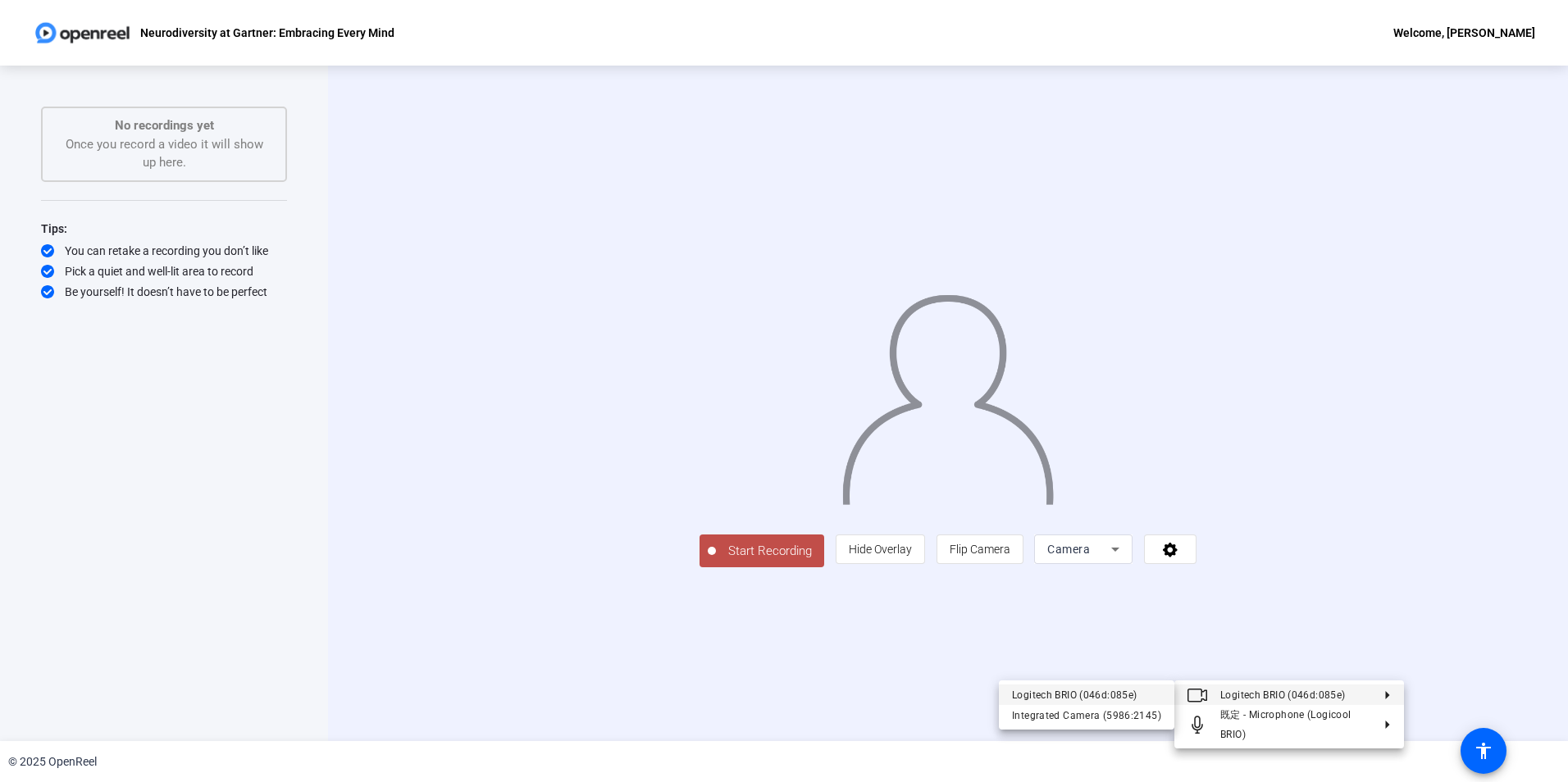 click on "Logitech BRIO (046d:085e)" at bounding box center (1087, 694) 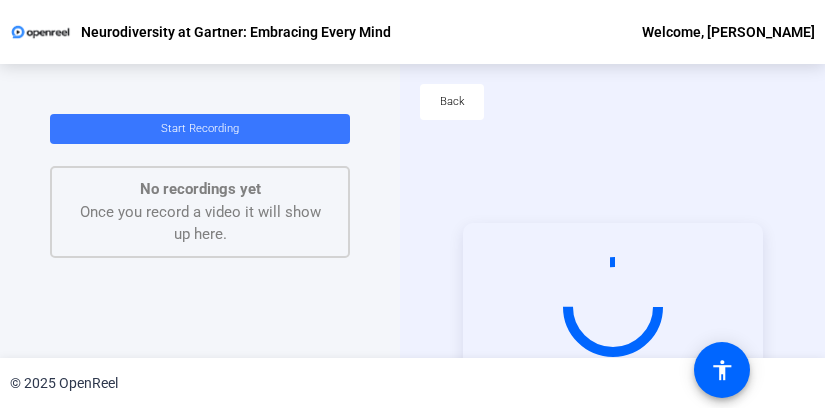 scroll, scrollTop: 0, scrollLeft: 0, axis: both 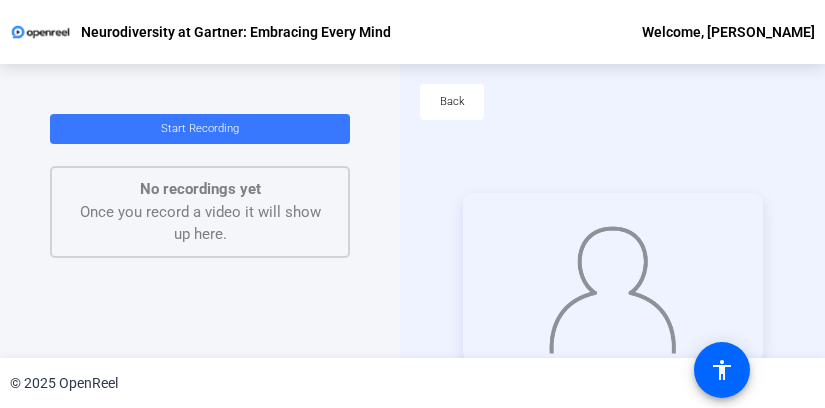 click on "Back" 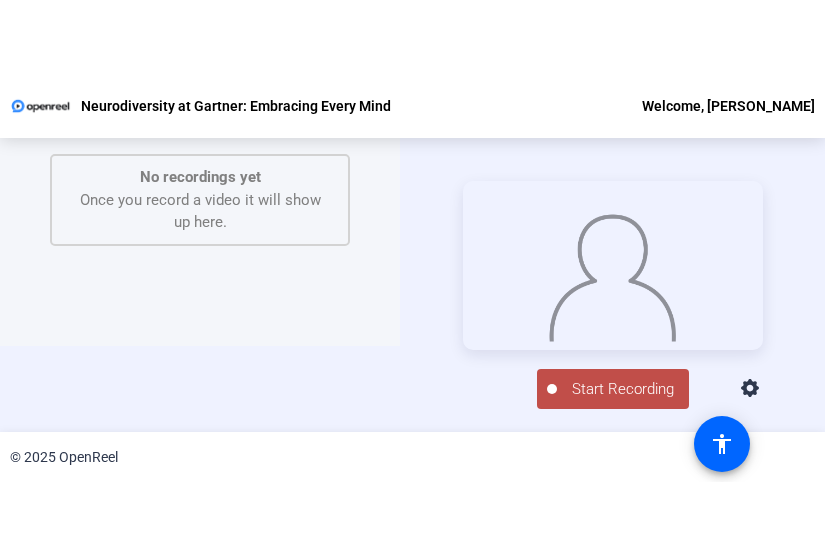 scroll, scrollTop: 78, scrollLeft: 0, axis: vertical 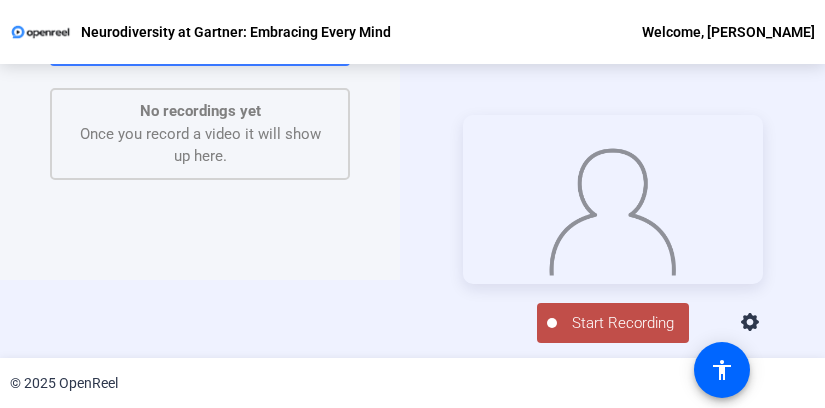 drag, startPoint x: 822, startPoint y: 405, endPoint x: 902, endPoint y: 520, distance: 140.08926 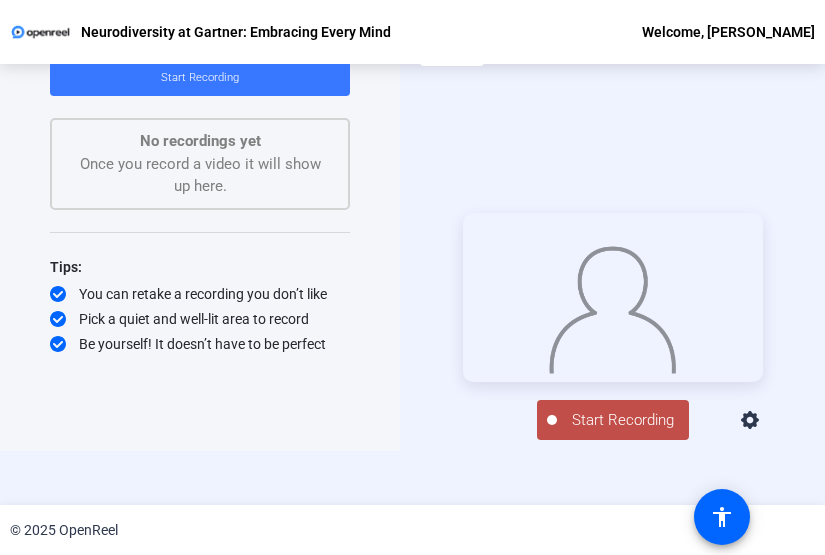 scroll, scrollTop: 55, scrollLeft: 0, axis: vertical 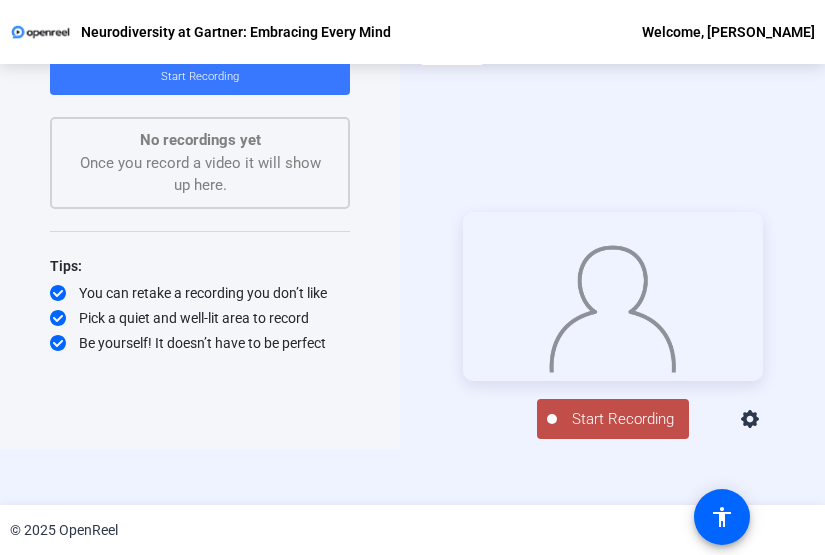 click on "Start Recording" 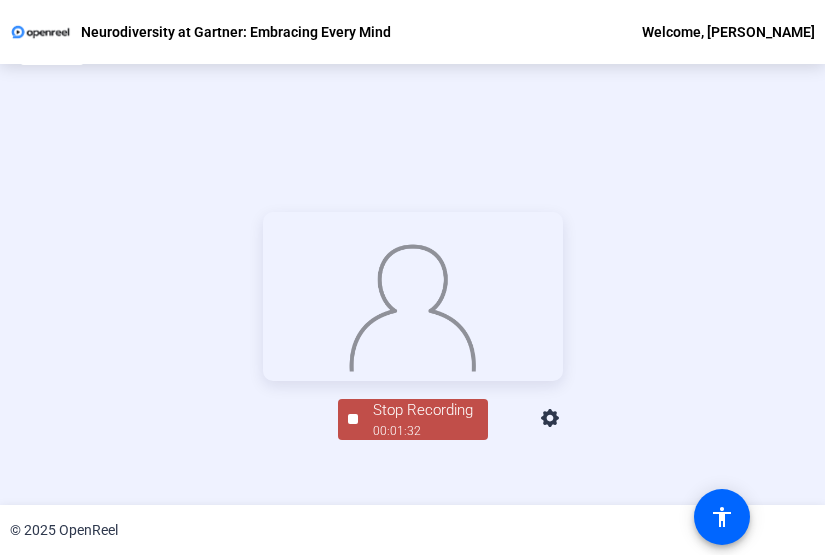 click on "Stop Recording  00:01:32  person  Hide Overlay flip Flip Camera Camera" 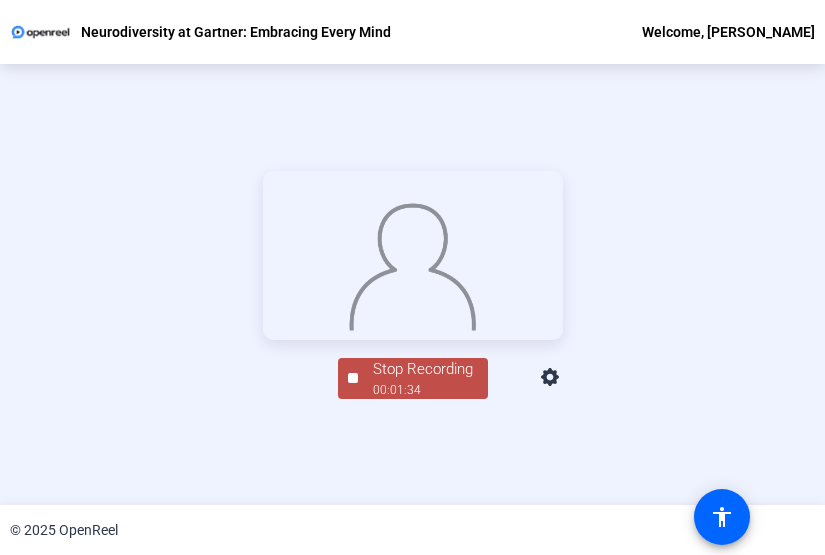 click on "Stop Recording" 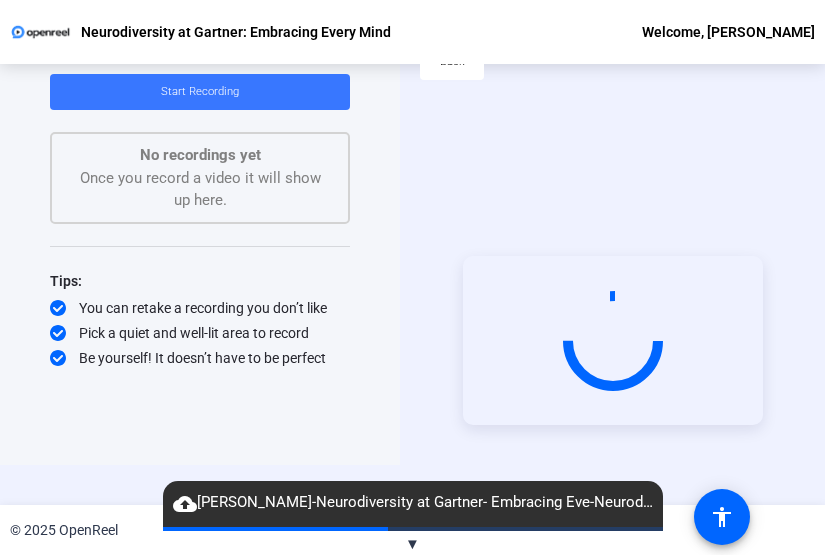 scroll, scrollTop: 0, scrollLeft: 0, axis: both 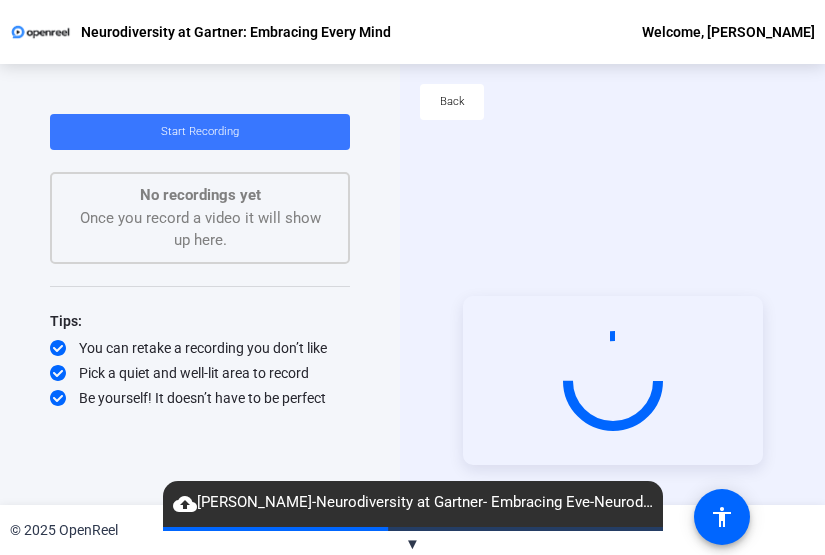 click on "Back" 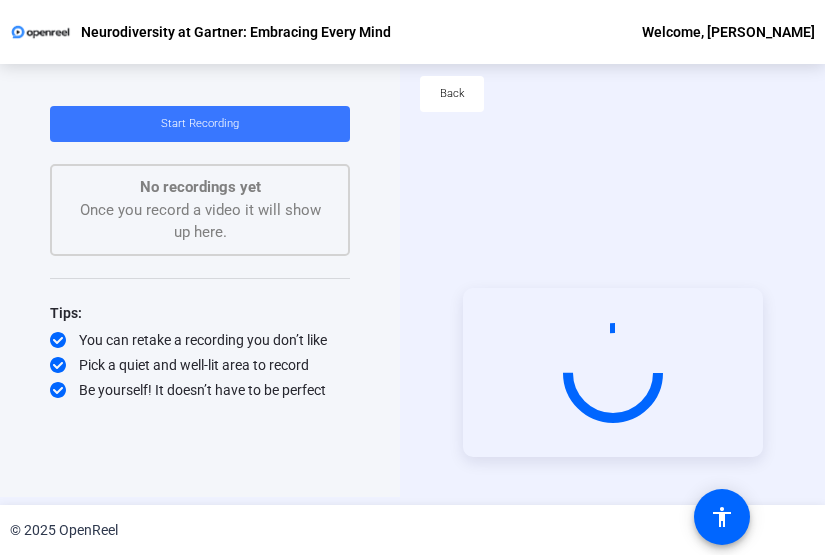 scroll, scrollTop: 0, scrollLeft: 0, axis: both 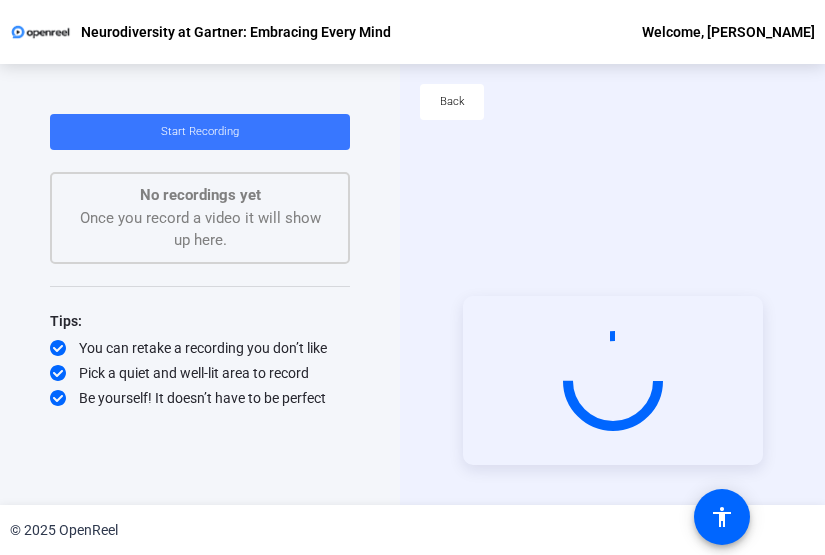 click on "Start Recording" 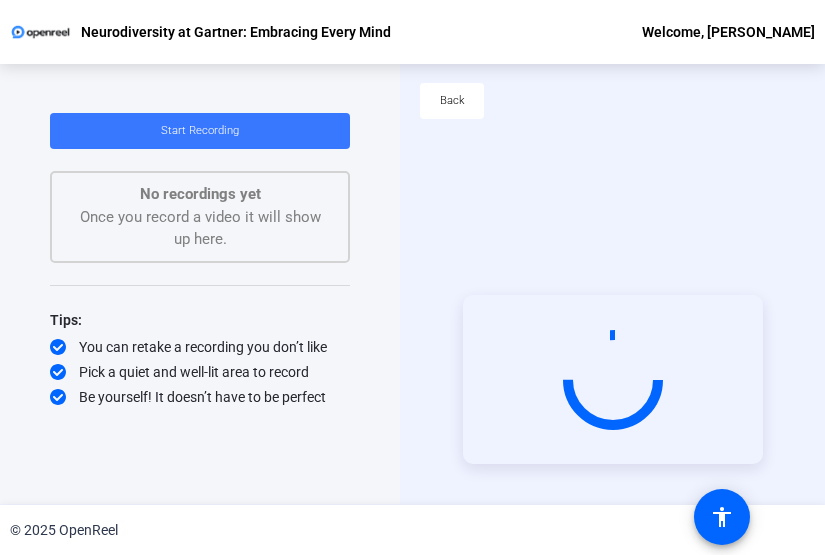 click on "No recordings yet  Once you record a video it will show up here." 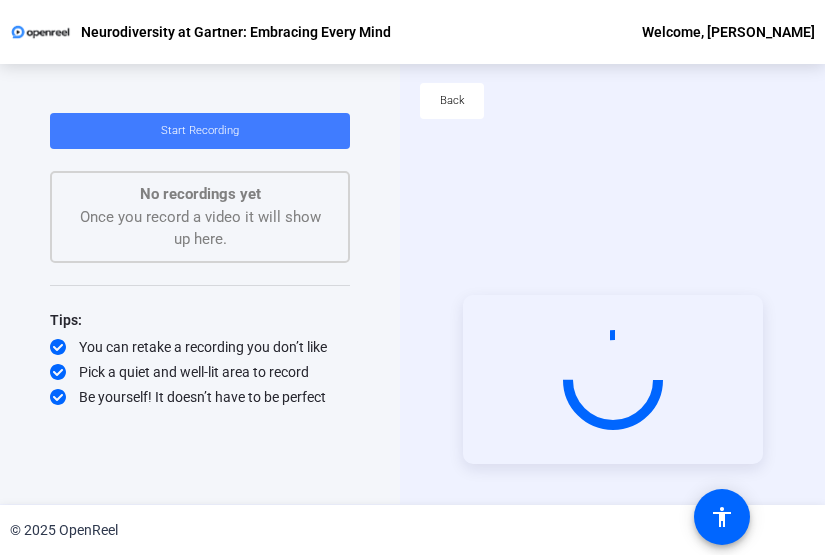 click 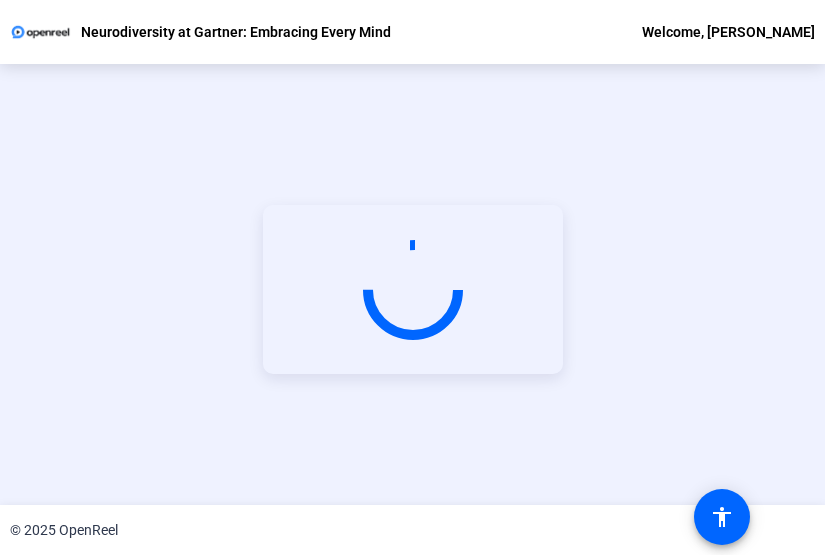 scroll, scrollTop: 0, scrollLeft: 0, axis: both 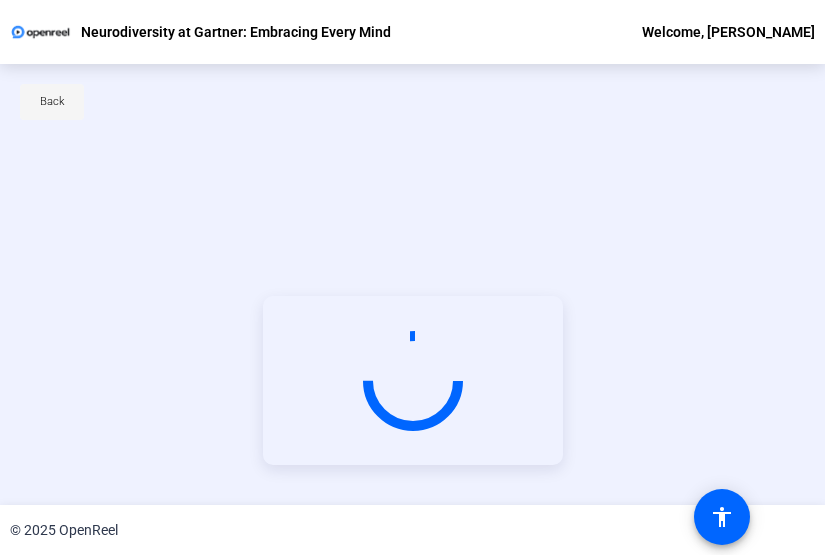 click on "Back" 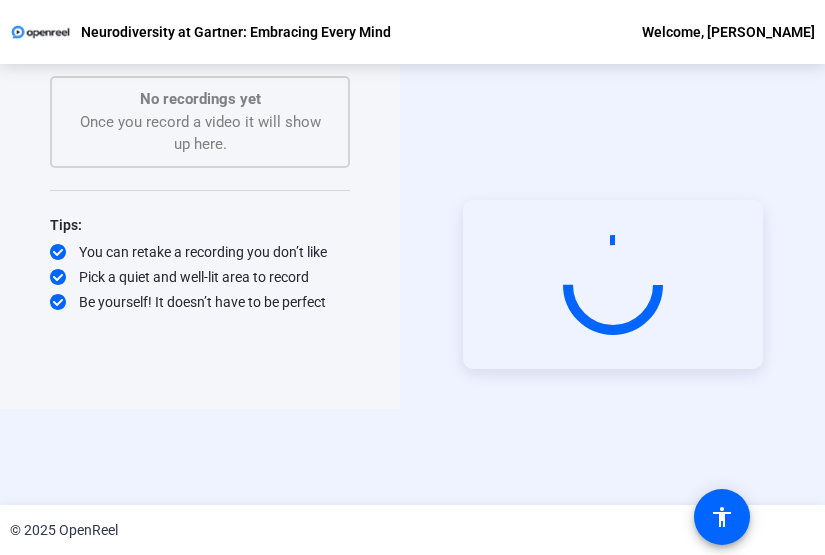 scroll, scrollTop: 0, scrollLeft: 0, axis: both 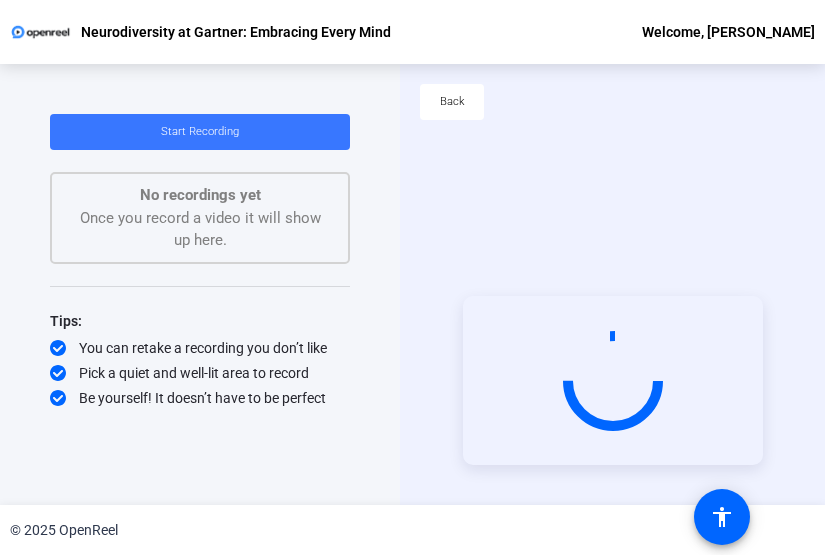 click on "Pick a quiet and well-lit area to record" 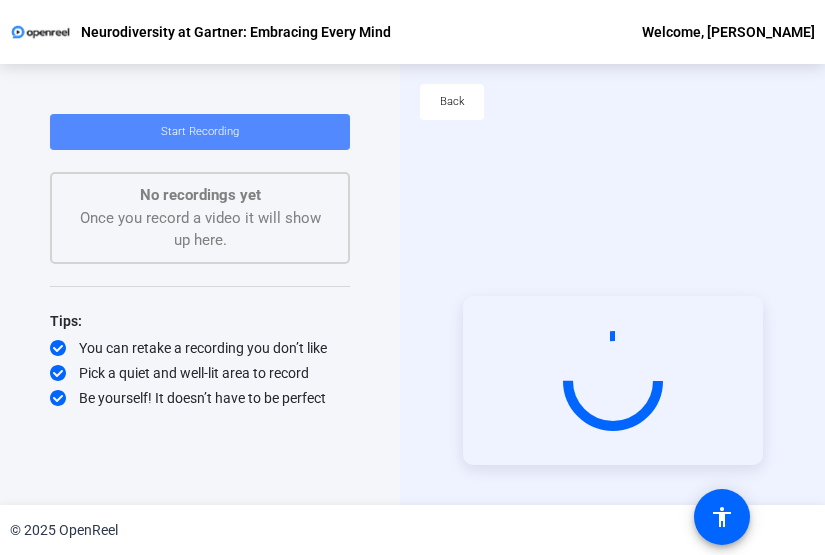 click 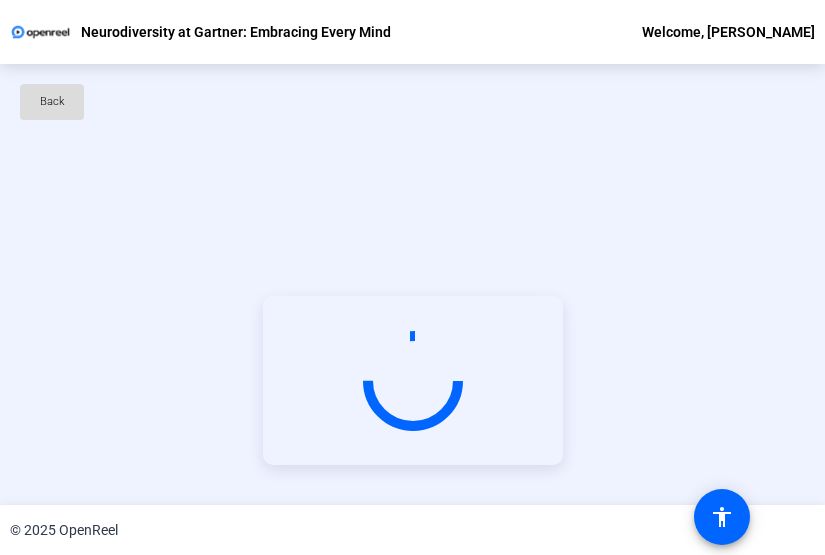 click on "Back" 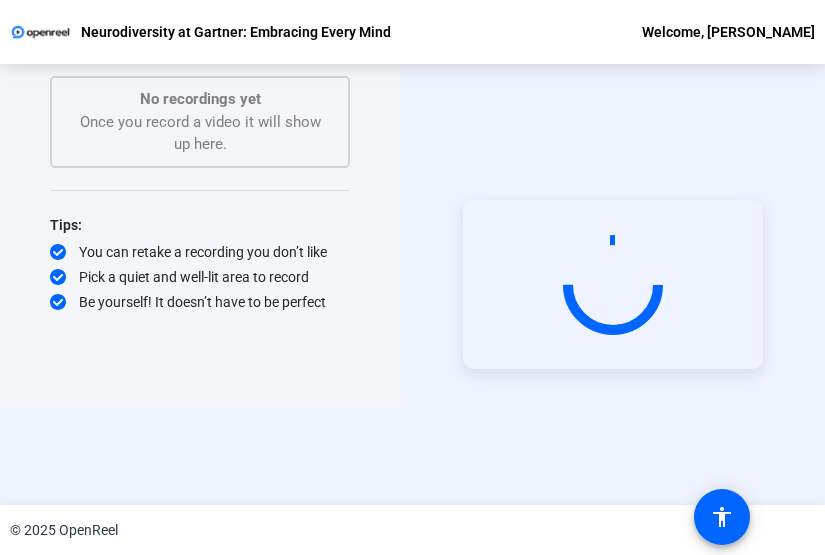scroll, scrollTop: 0, scrollLeft: 0, axis: both 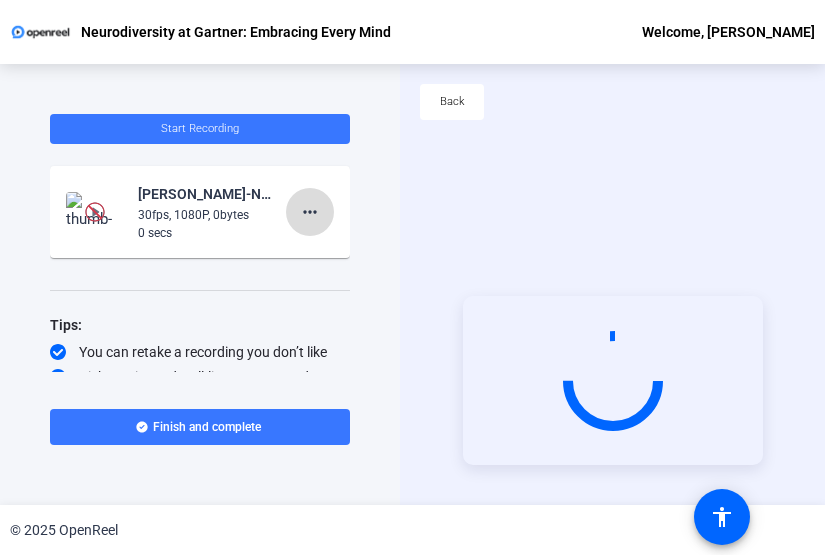 click on "more_horiz" 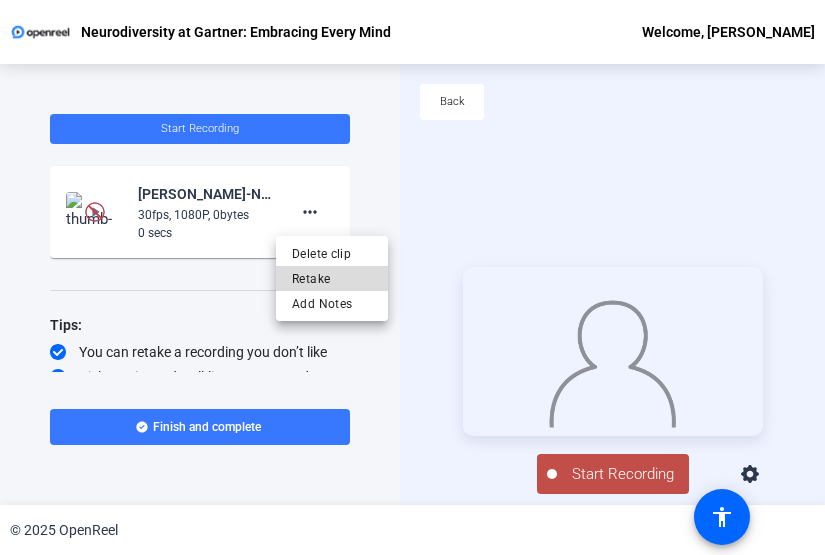 click on "Retake" at bounding box center (332, 279) 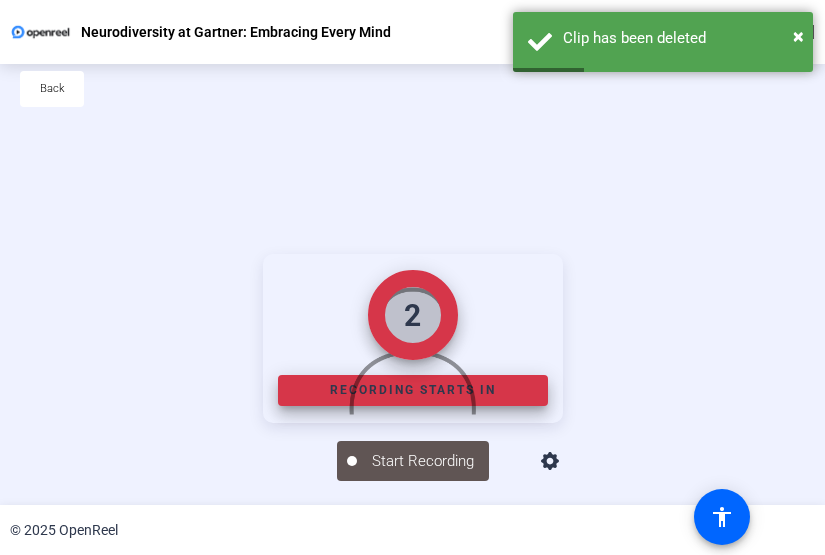 scroll, scrollTop: 78, scrollLeft: 0, axis: vertical 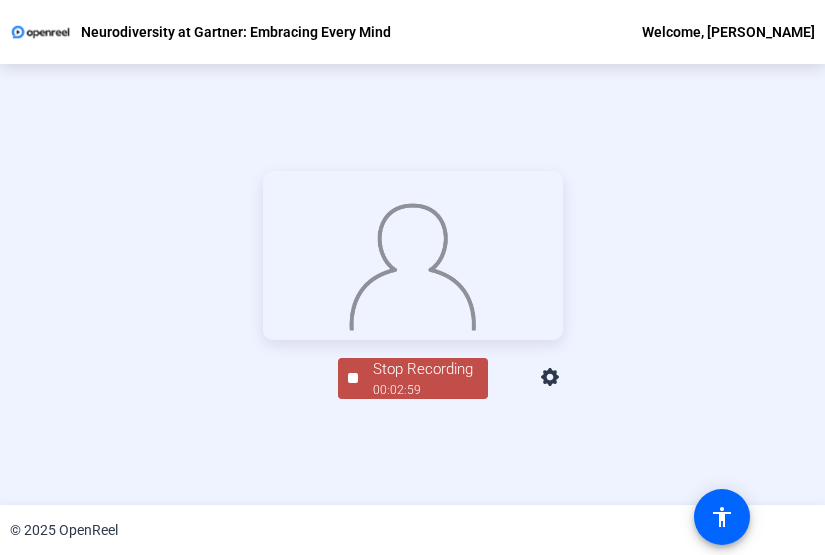 click on "Stop Recording" 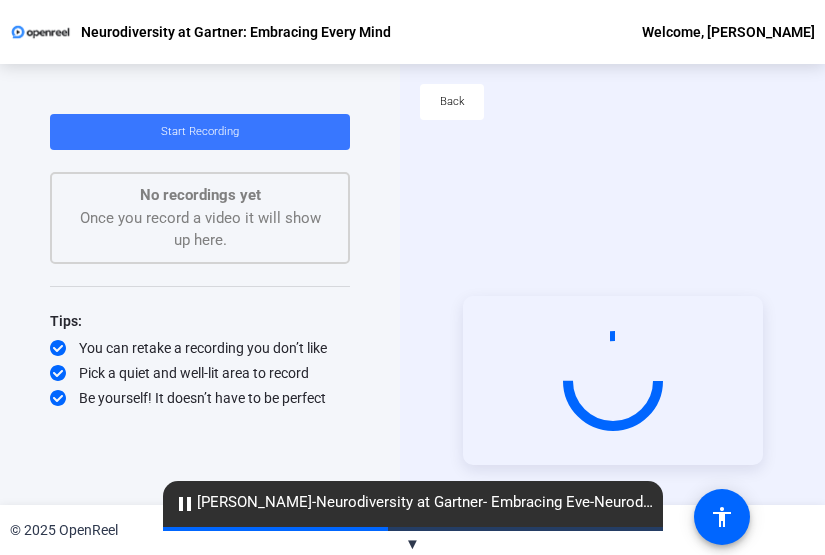 scroll, scrollTop: 96, scrollLeft: 0, axis: vertical 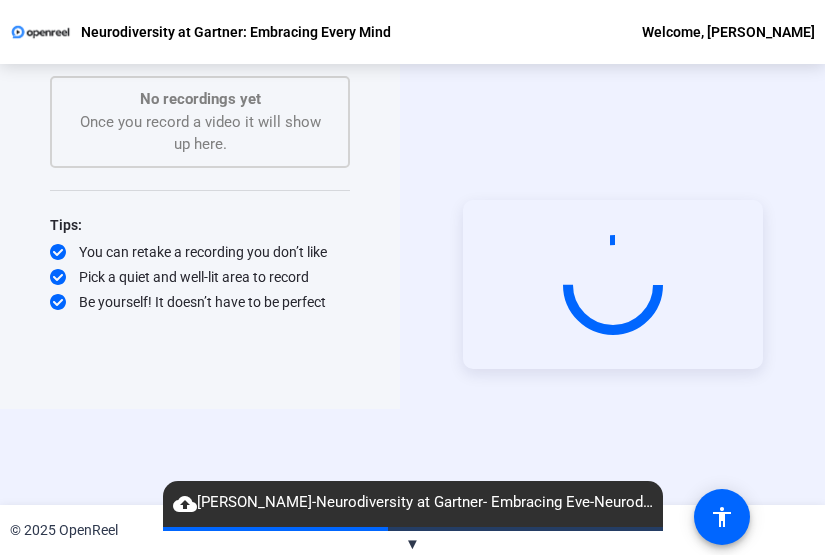 click on "▼" 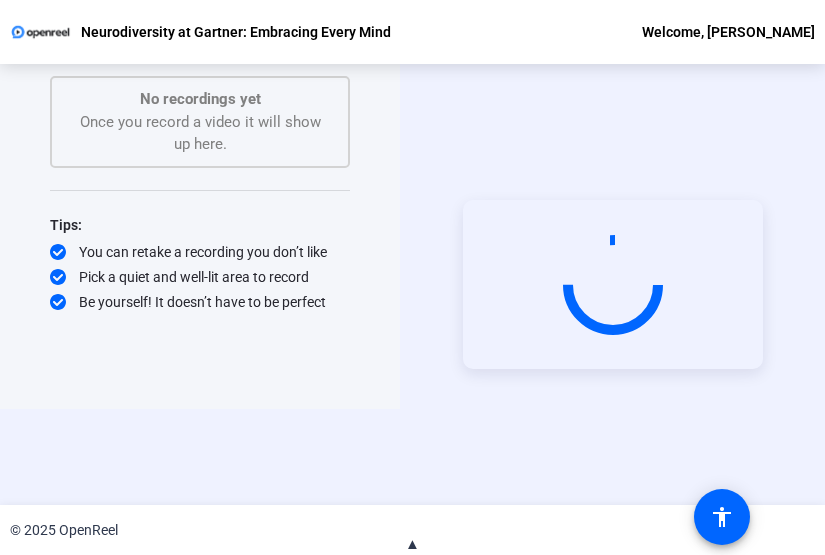 scroll, scrollTop: 0, scrollLeft: 0, axis: both 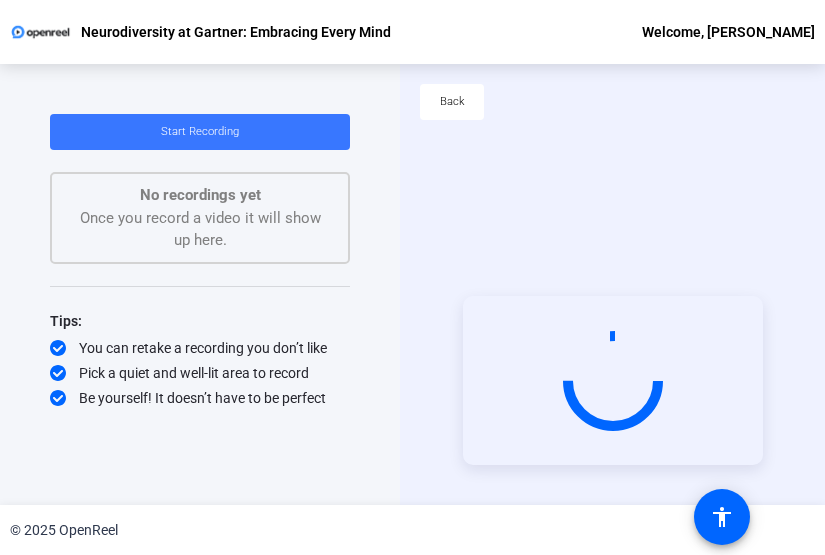 click on "No recordings yet  Once you record a video it will show up here." 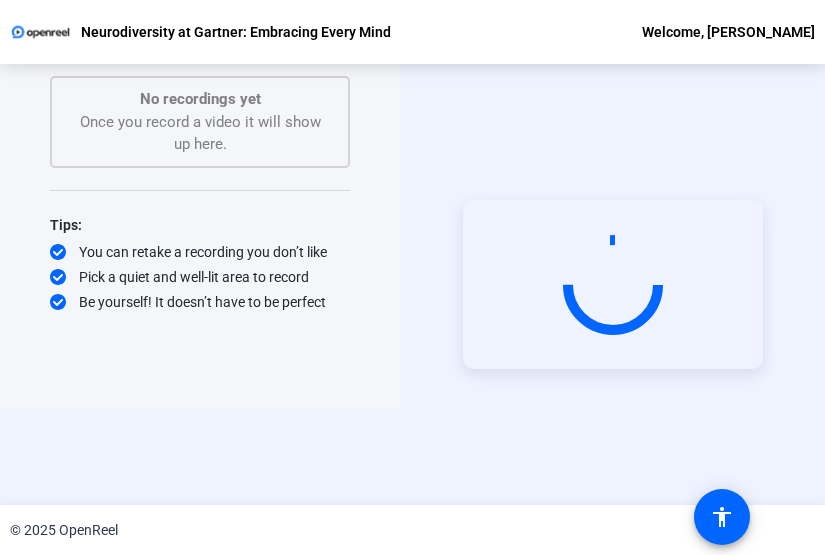 click at bounding box center (613, 284) 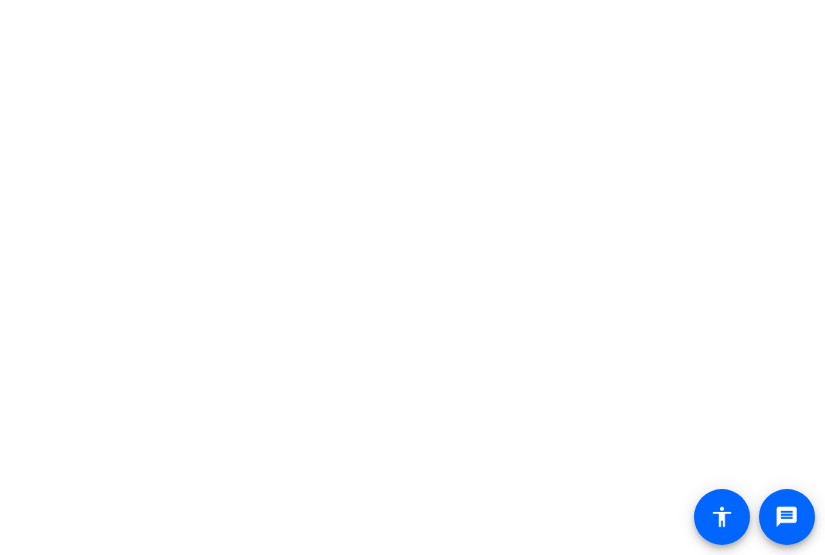 scroll, scrollTop: 0, scrollLeft: 0, axis: both 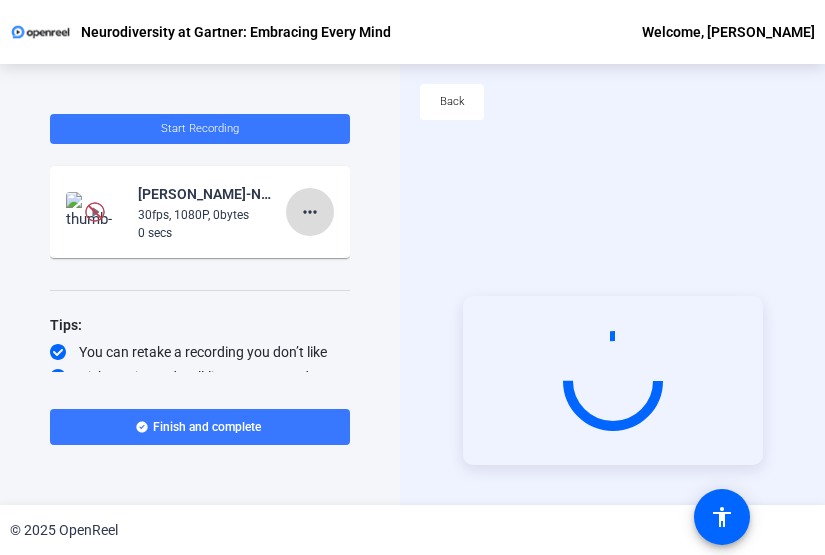 click on "more_horiz" 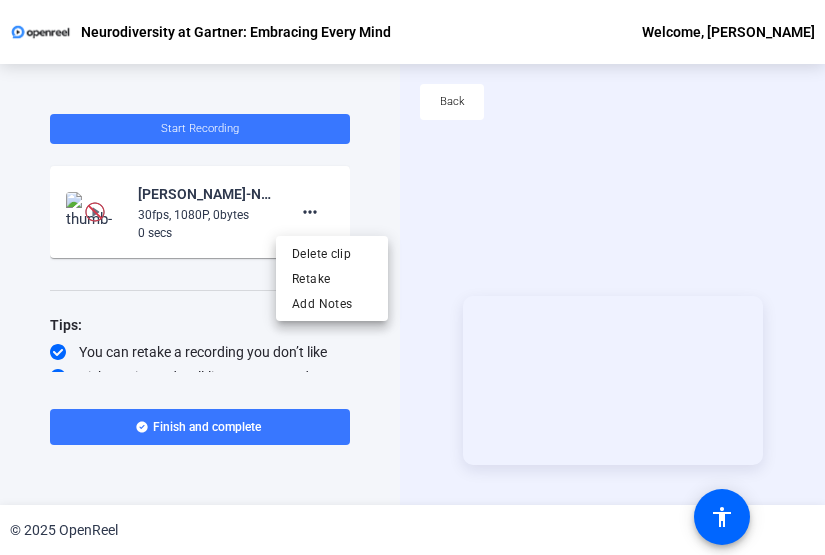 click at bounding box center (412, 277) 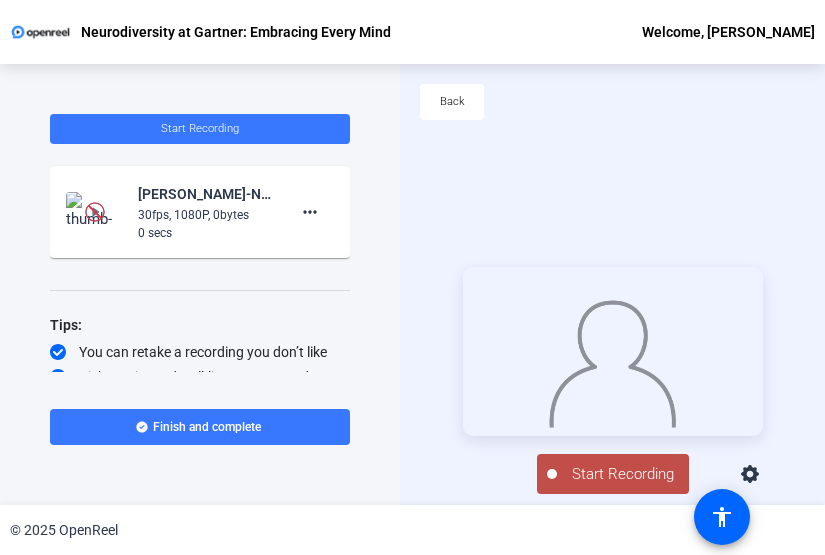 click on "30fps, 1080P, 0bytes" 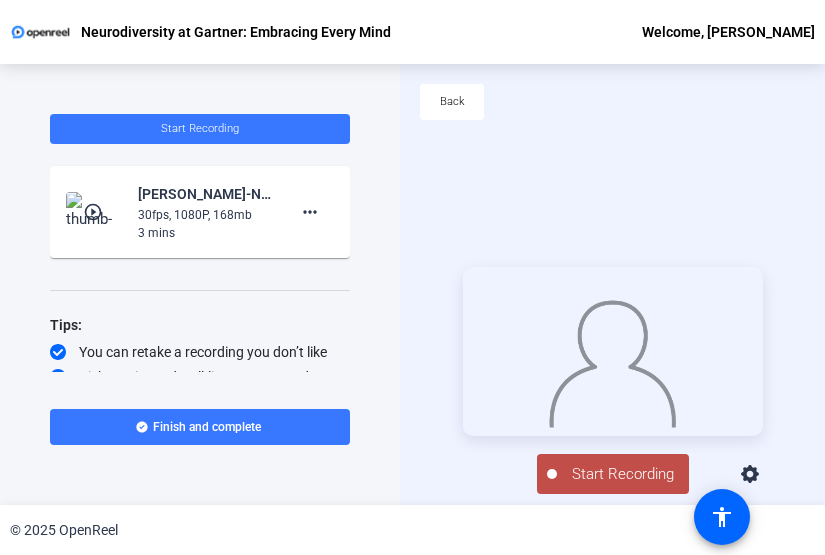 scroll, scrollTop: 40, scrollLeft: 0, axis: vertical 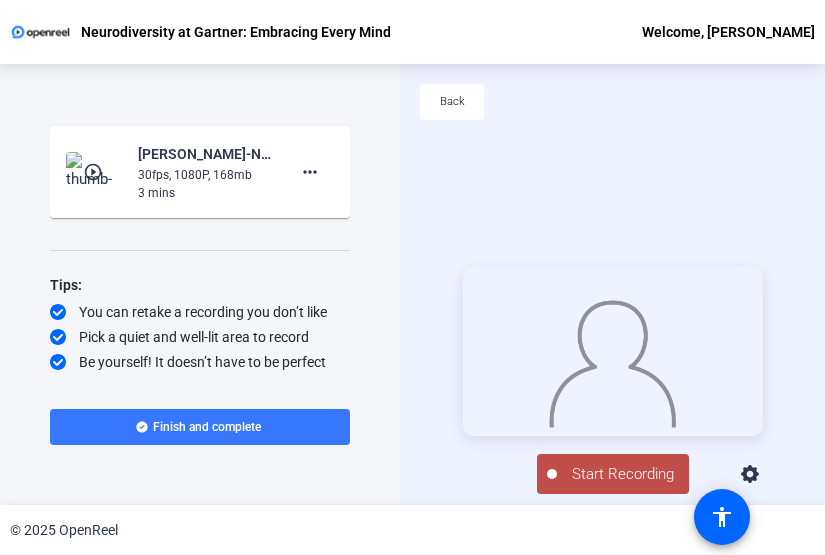click on "play_circle_outline" 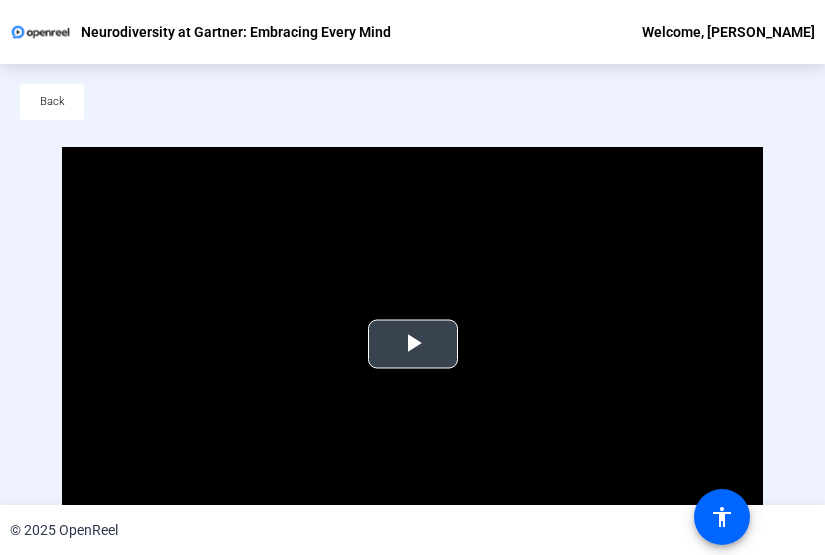 click at bounding box center [413, 344] 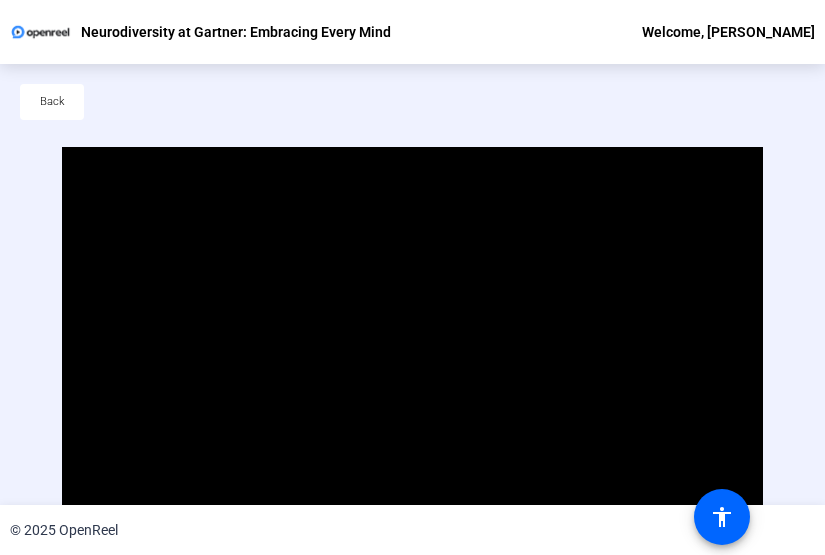 scroll, scrollTop: 66, scrollLeft: 0, axis: vertical 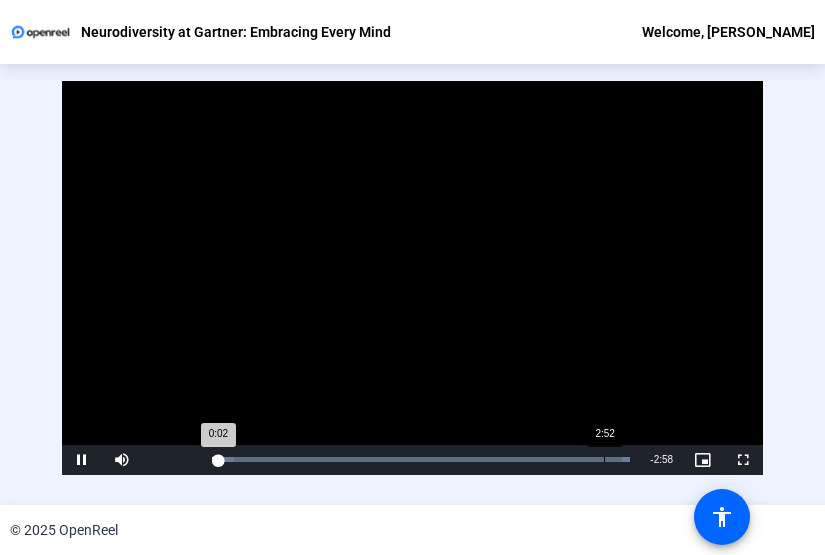 click on "Loaded :  100.00% 2:52 0:02" at bounding box center (421, 460) 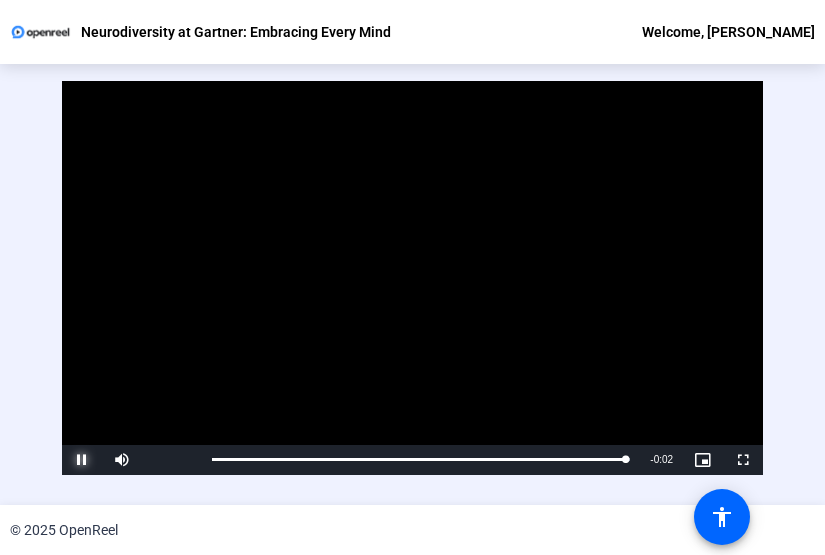 click at bounding box center [82, 460] 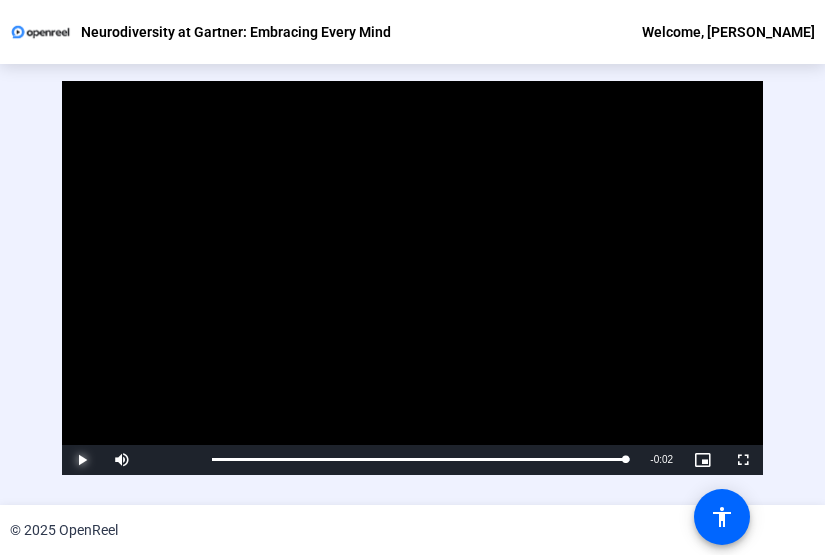 scroll, scrollTop: 113, scrollLeft: 0, axis: vertical 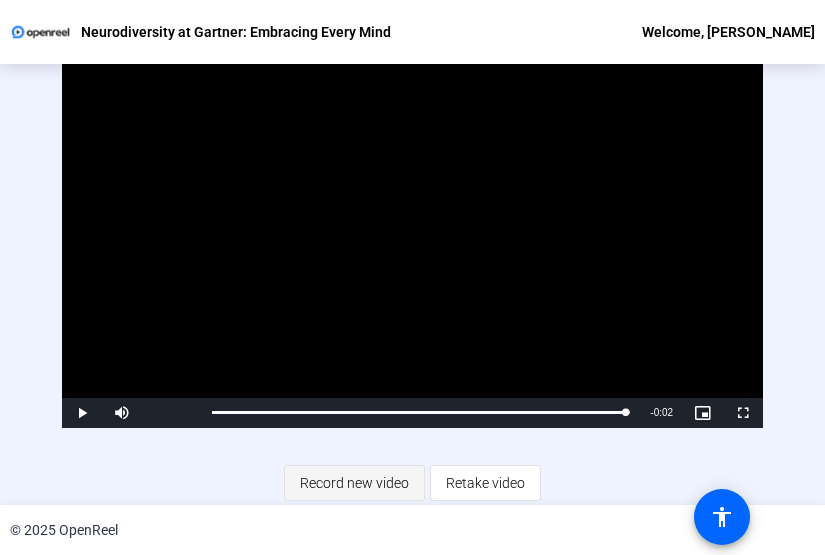 click on "Record new video" 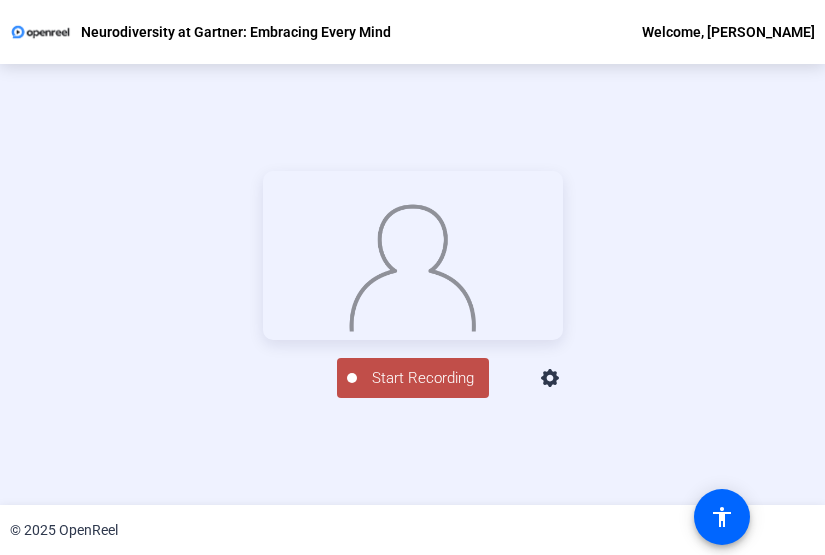 scroll, scrollTop: 100, scrollLeft: 0, axis: vertical 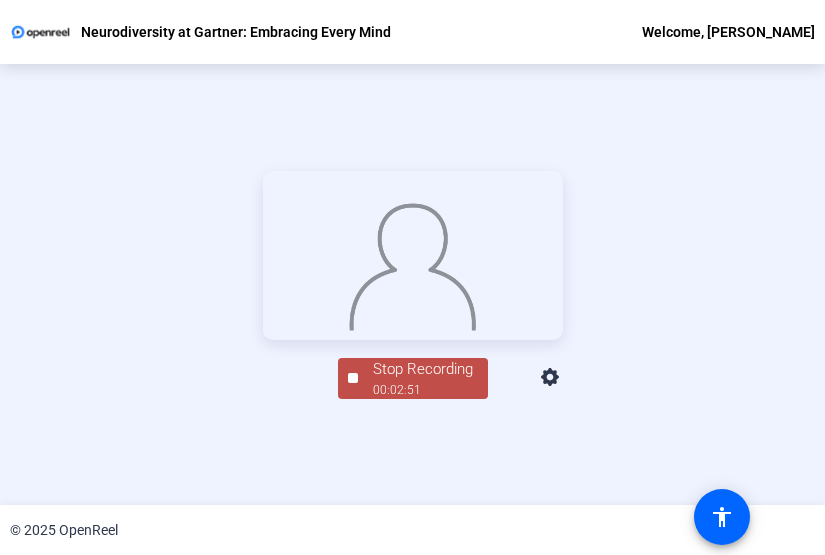 click on "Stop Recording" 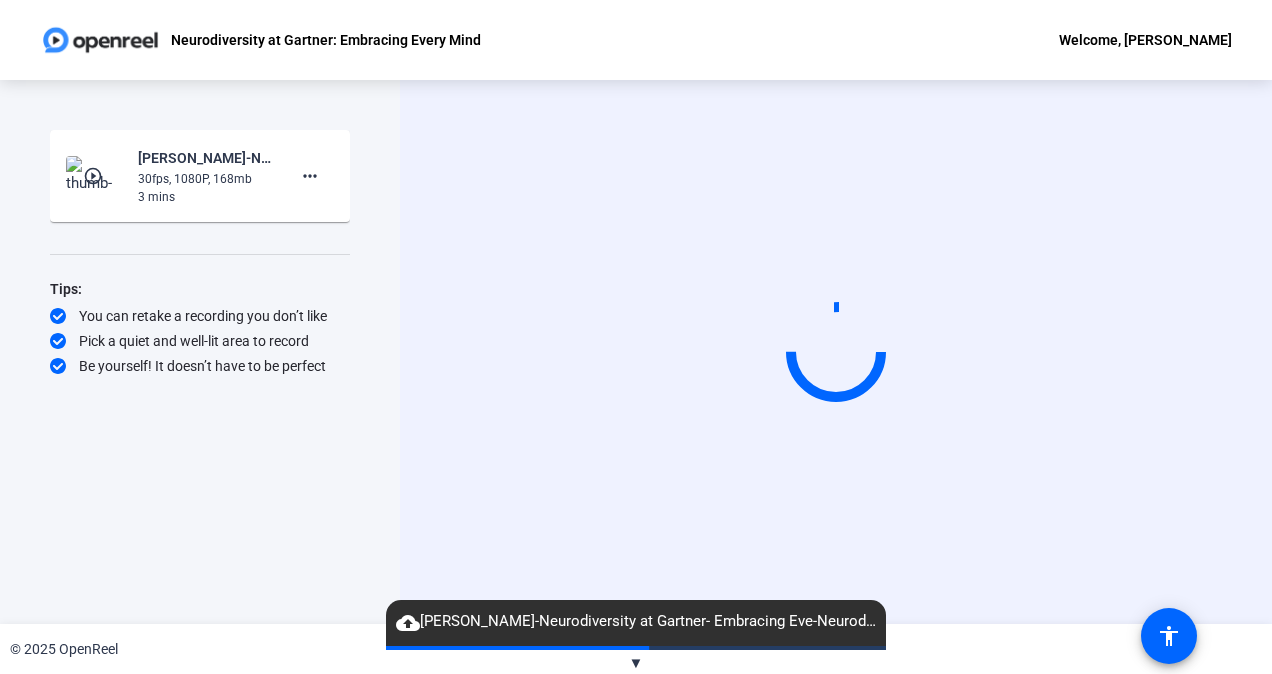 scroll, scrollTop: 0, scrollLeft: 0, axis: both 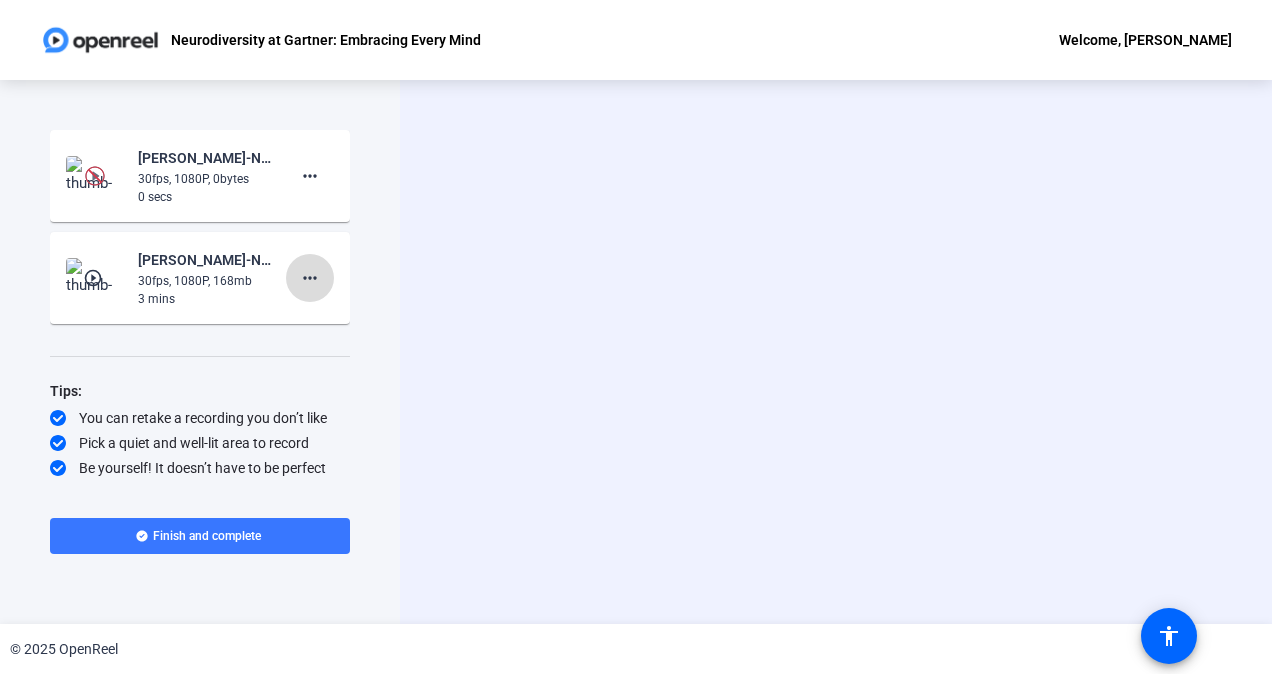 click on "more_horiz" 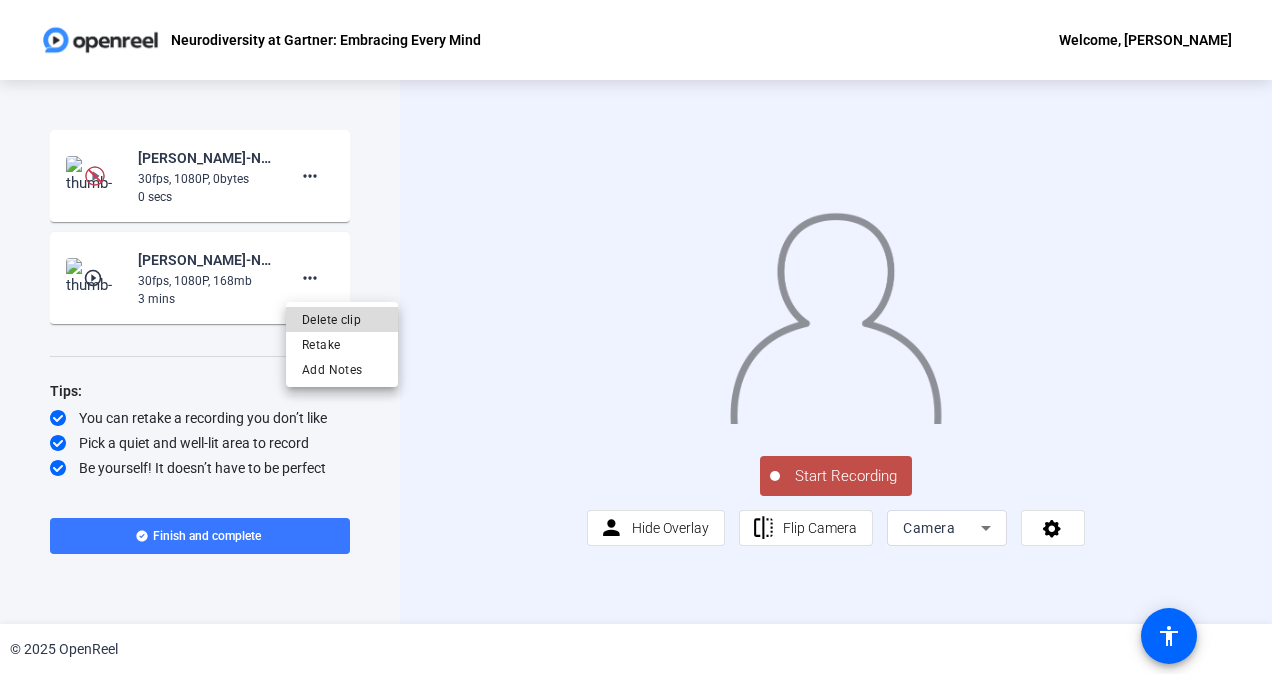 click on "Delete clip" at bounding box center (342, 320) 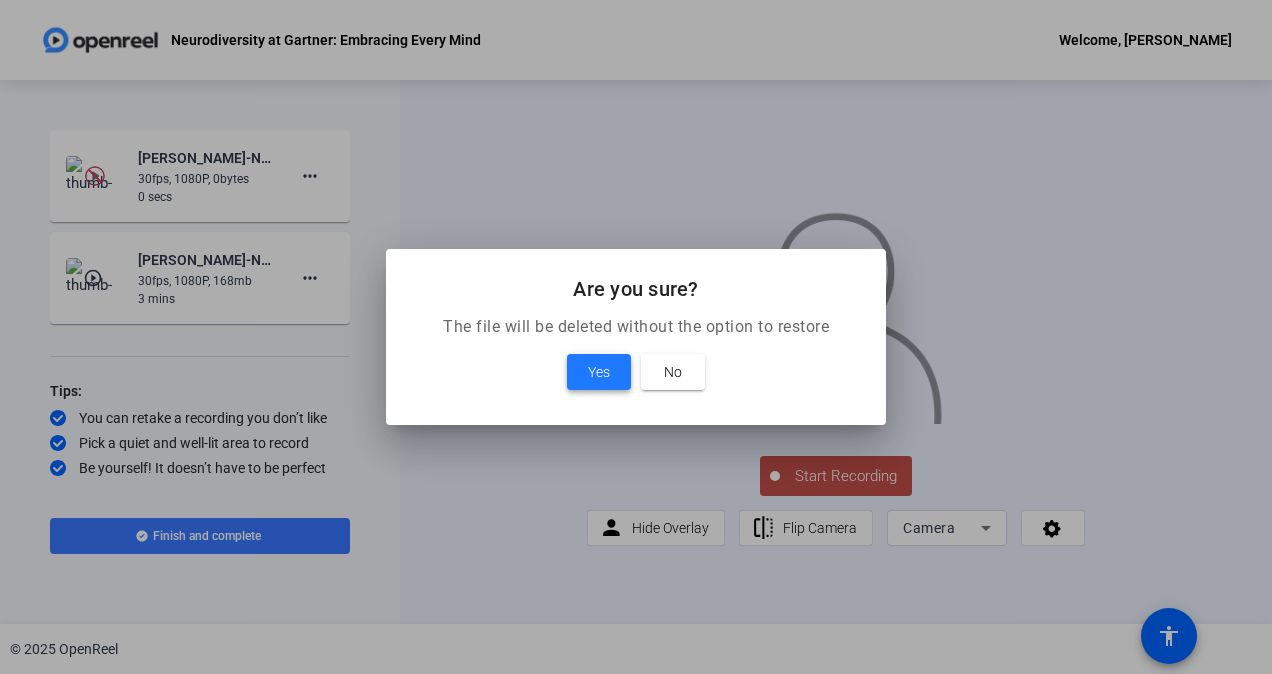 click on "Yes" at bounding box center [599, 372] 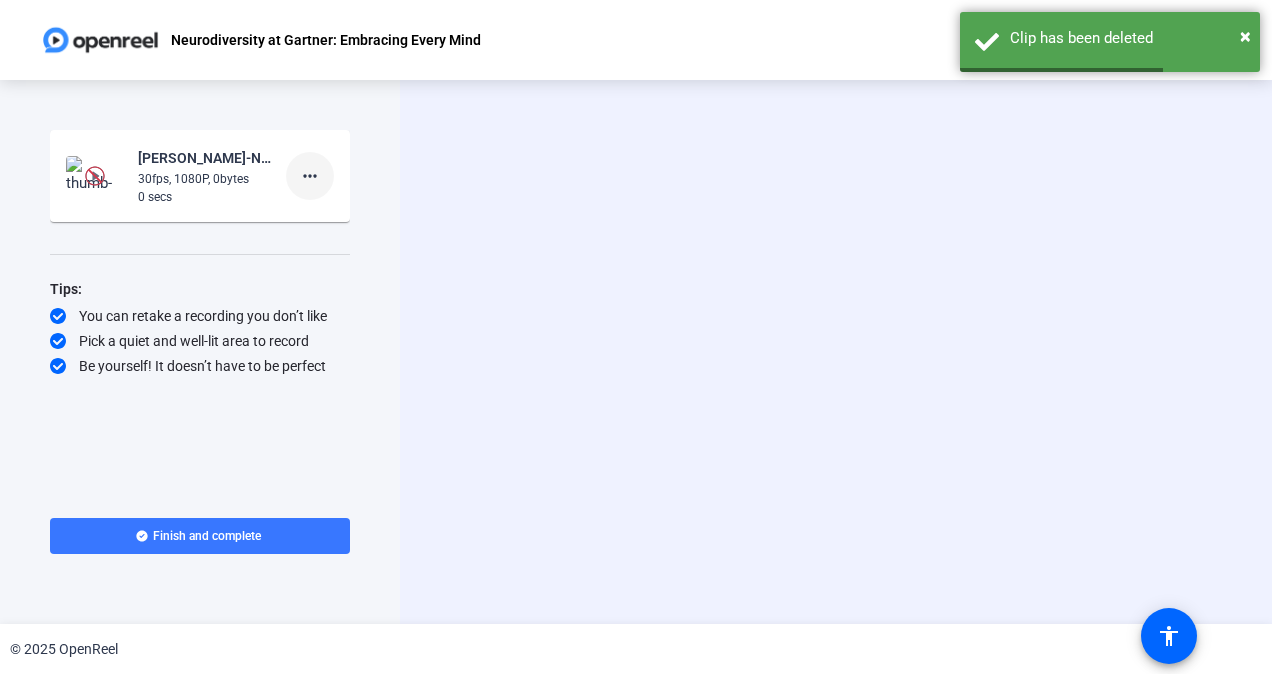 click on "more_horiz" 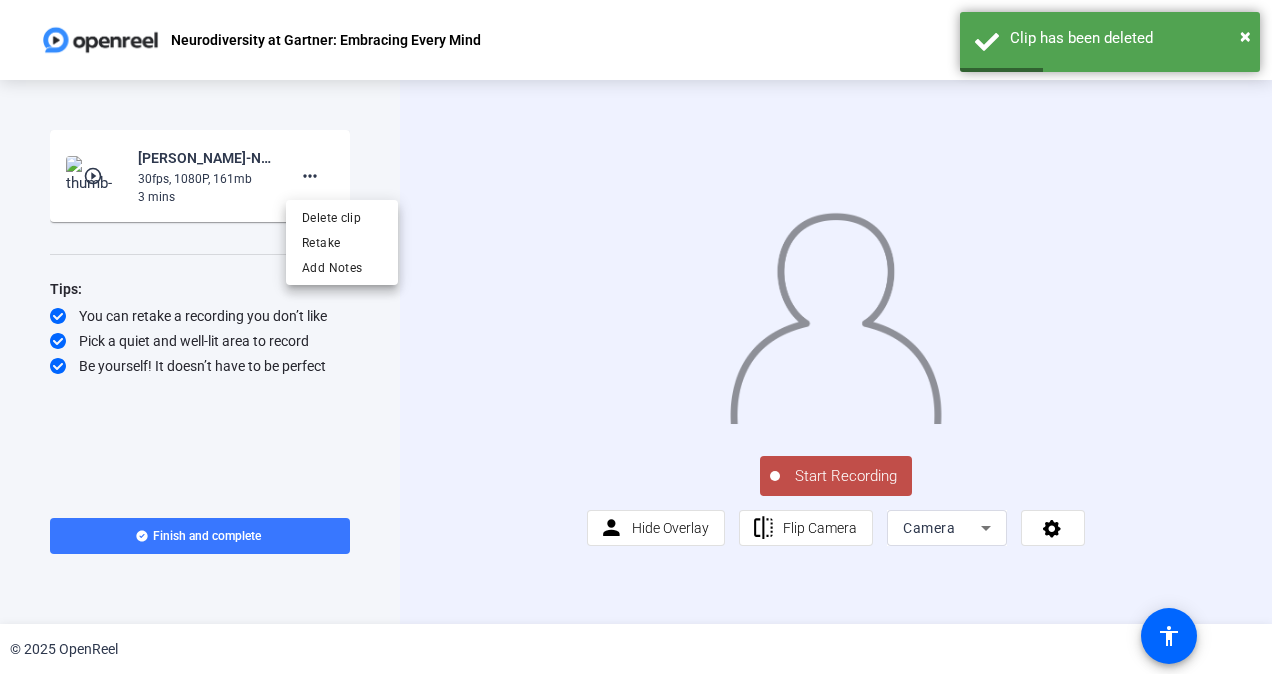 click at bounding box center (636, 337) 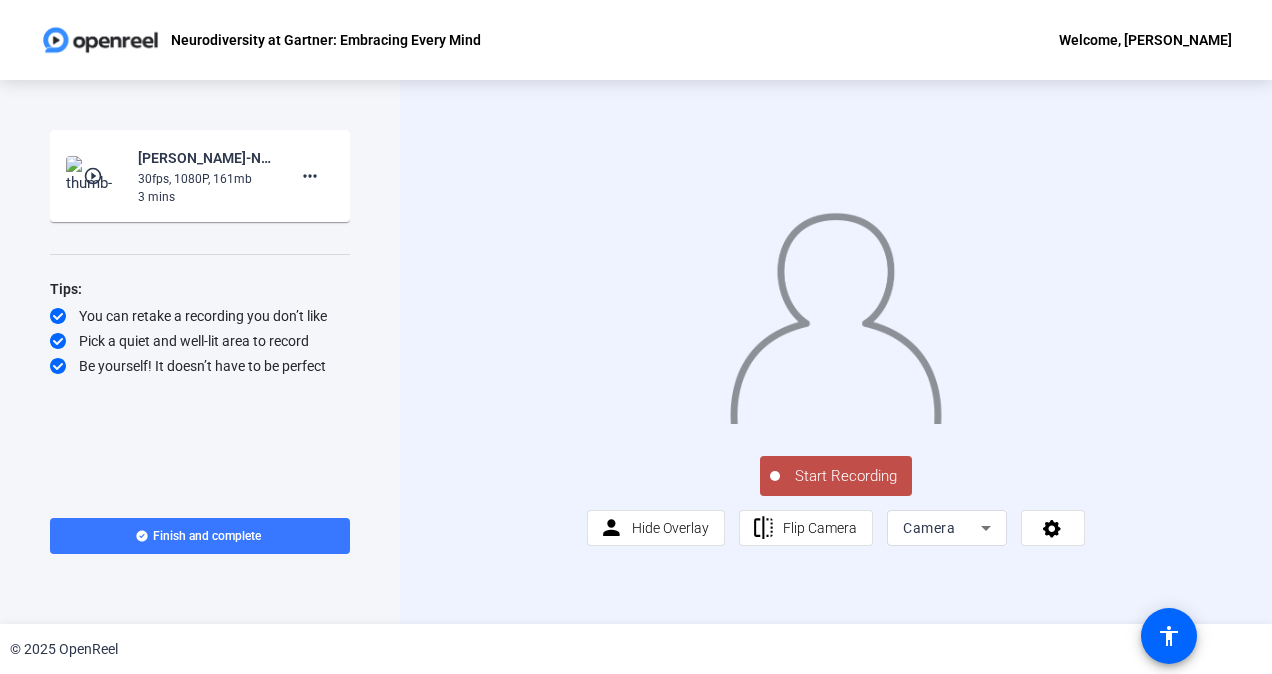 click on "play_circle_outline" 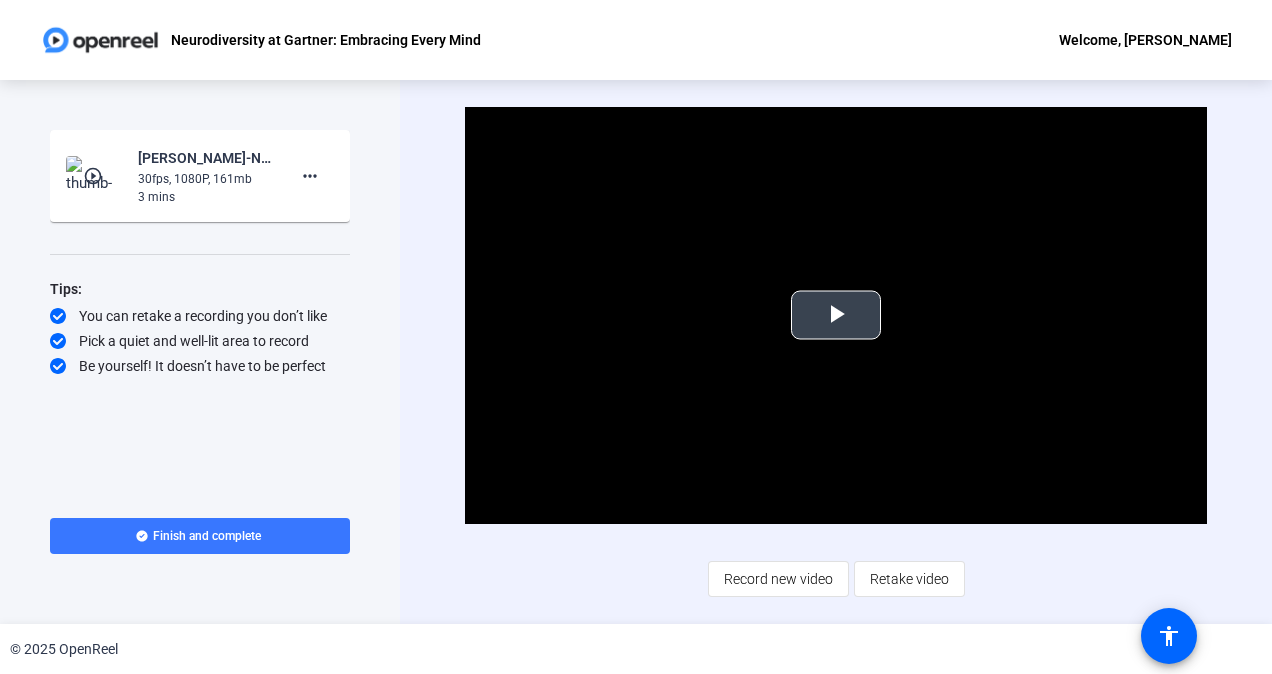 click at bounding box center (836, 315) 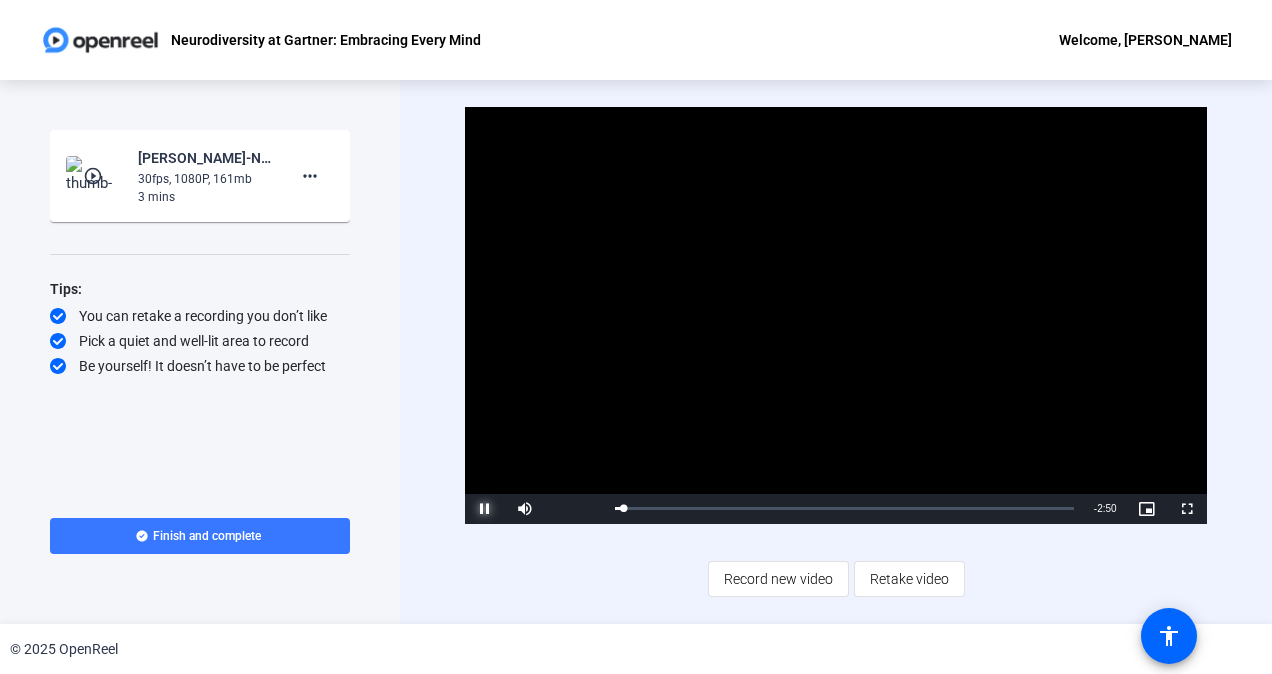 click at bounding box center (485, 509) 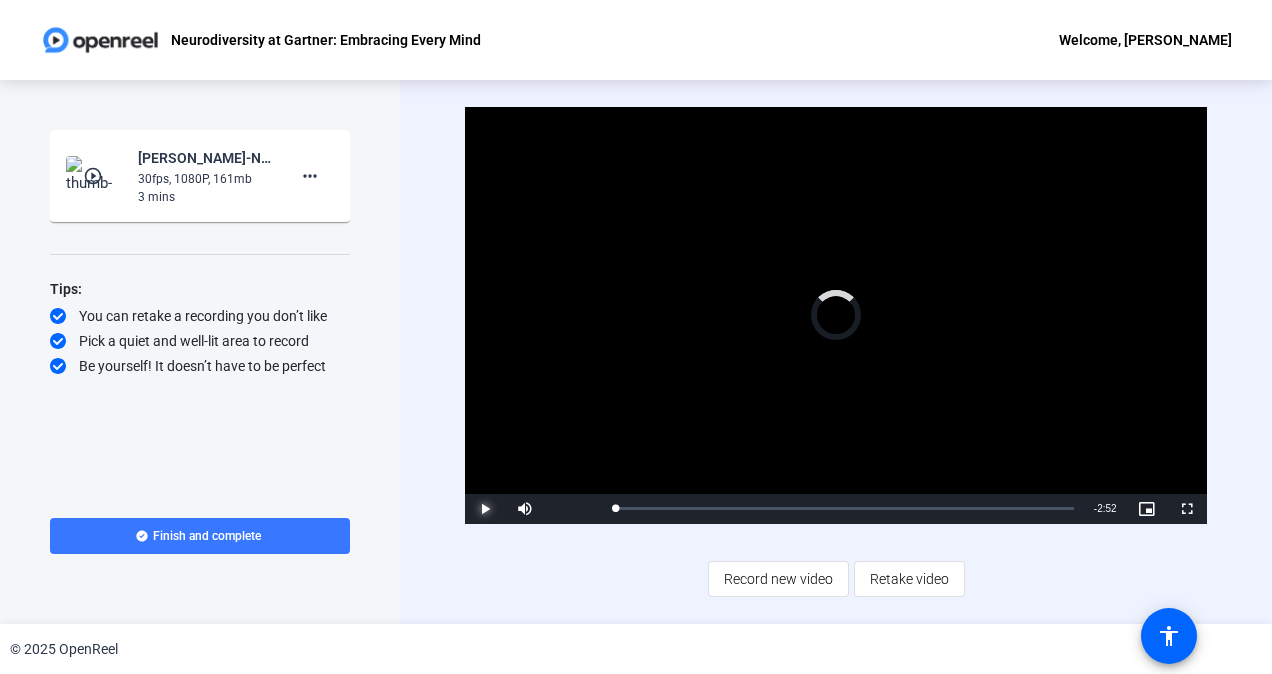 drag, startPoint x: 632, startPoint y: 508, endPoint x: 551, endPoint y: 526, distance: 82.9759 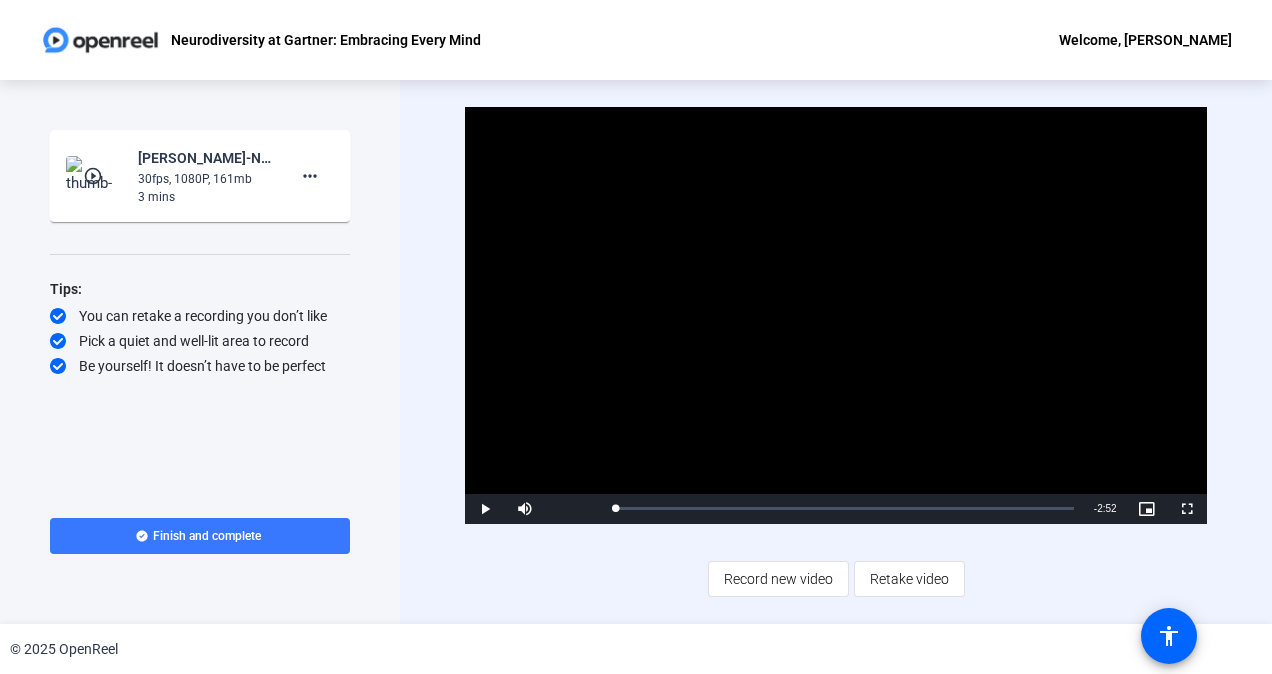 drag, startPoint x: 551, startPoint y: 526, endPoint x: 462, endPoint y: 508, distance: 90.80198 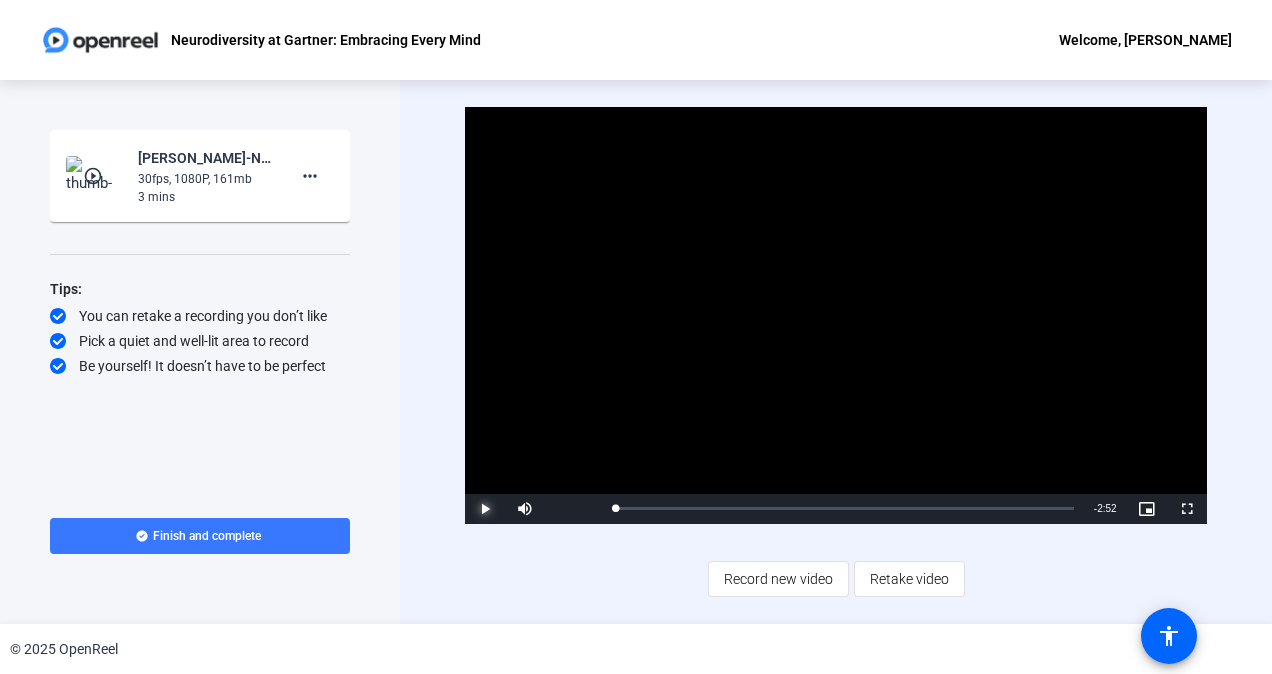 click at bounding box center [485, 509] 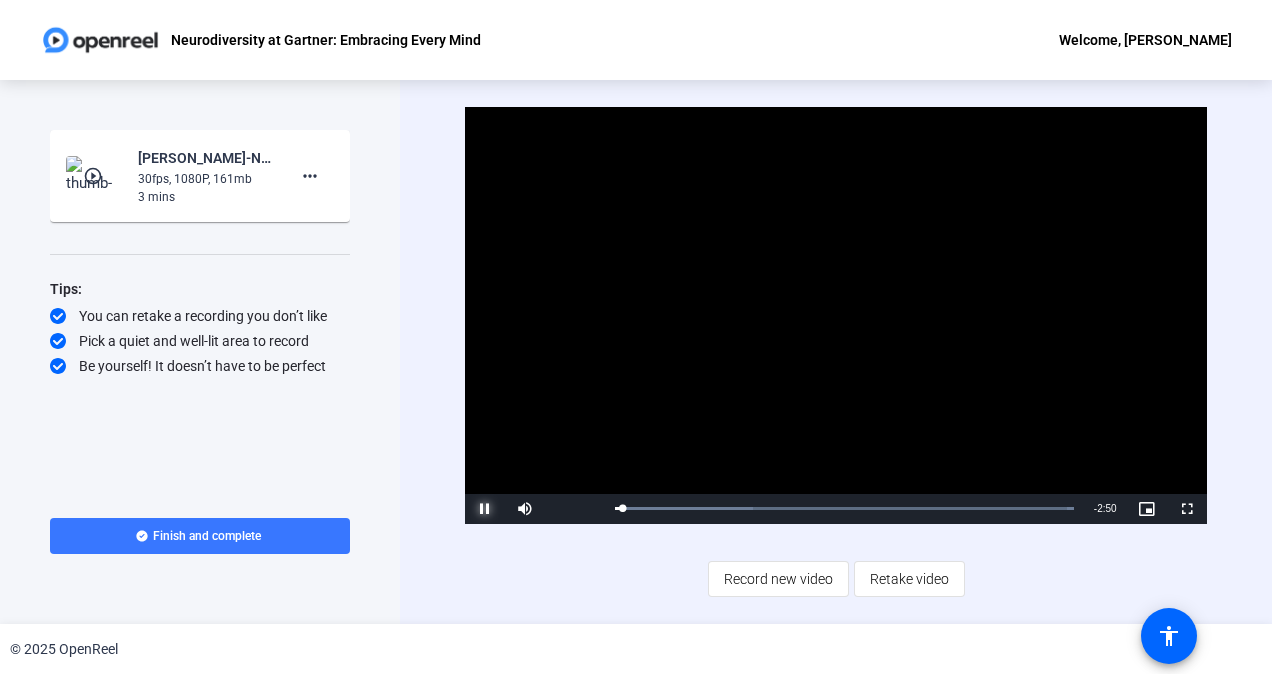 click at bounding box center (485, 509) 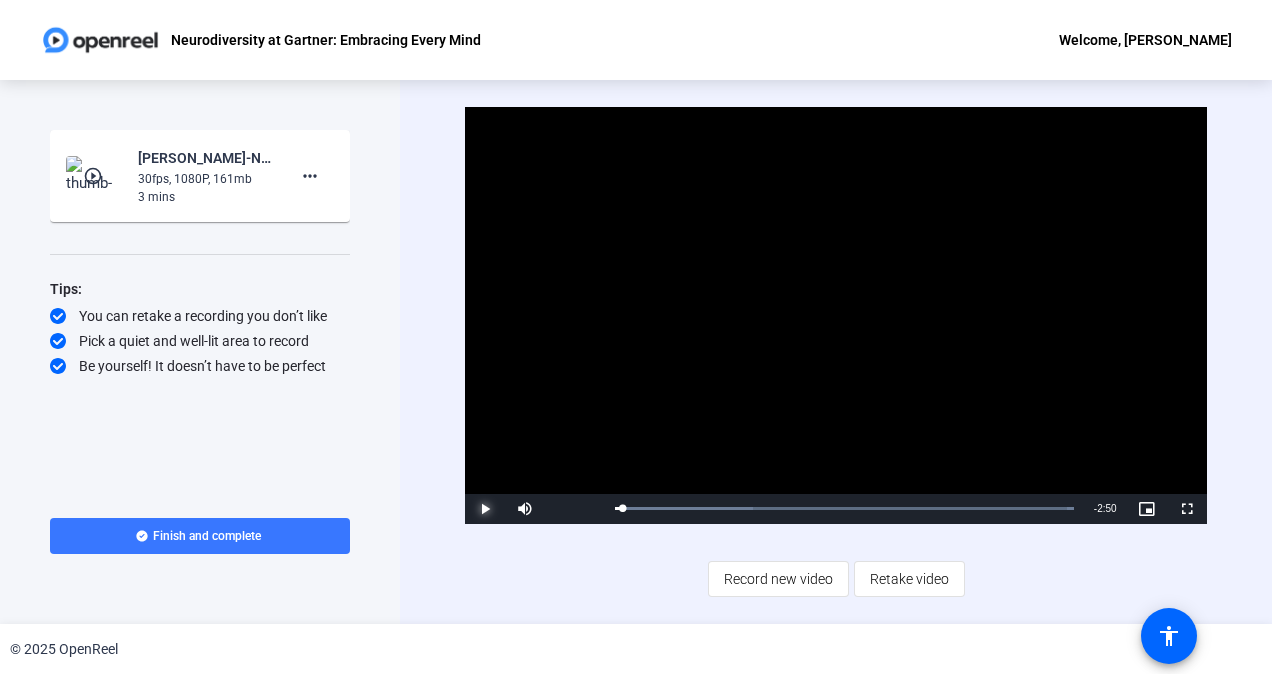type 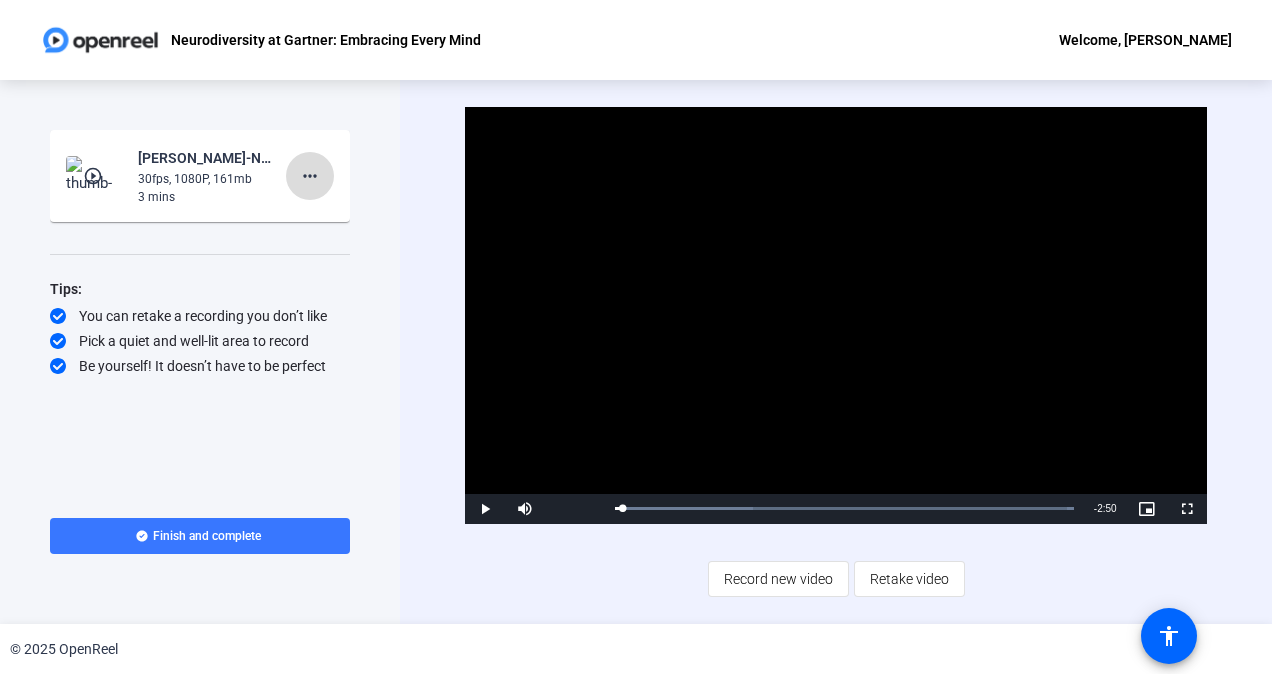 click on "more_horiz" 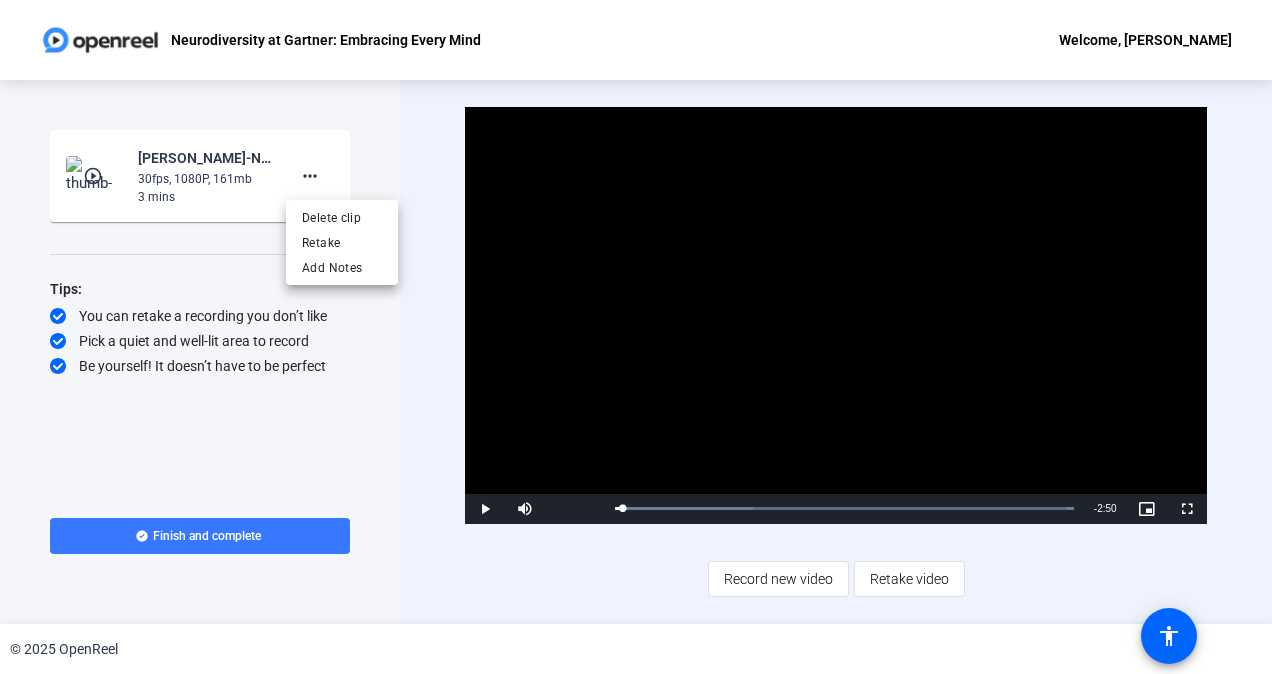 click at bounding box center [636, 337] 